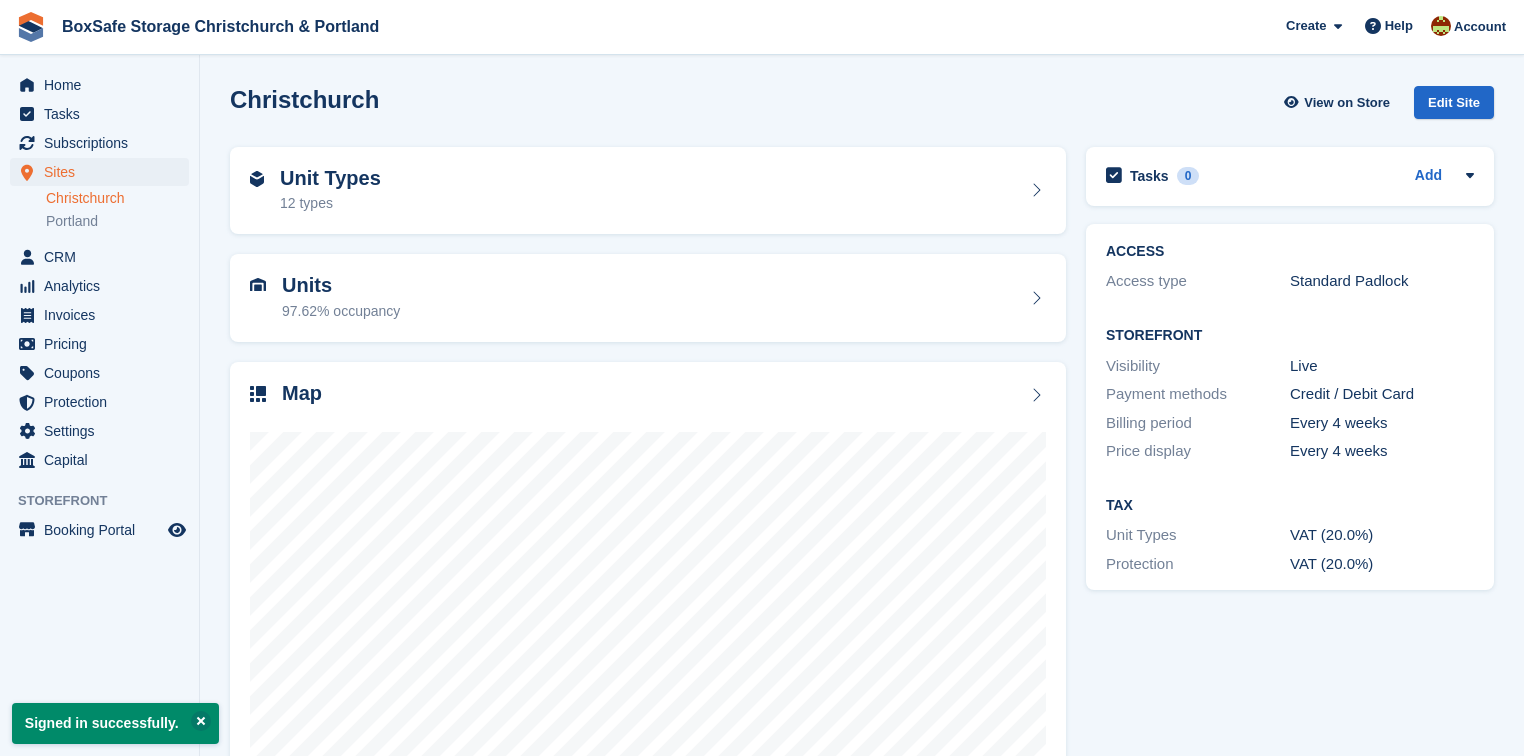 scroll, scrollTop: 0, scrollLeft: 0, axis: both 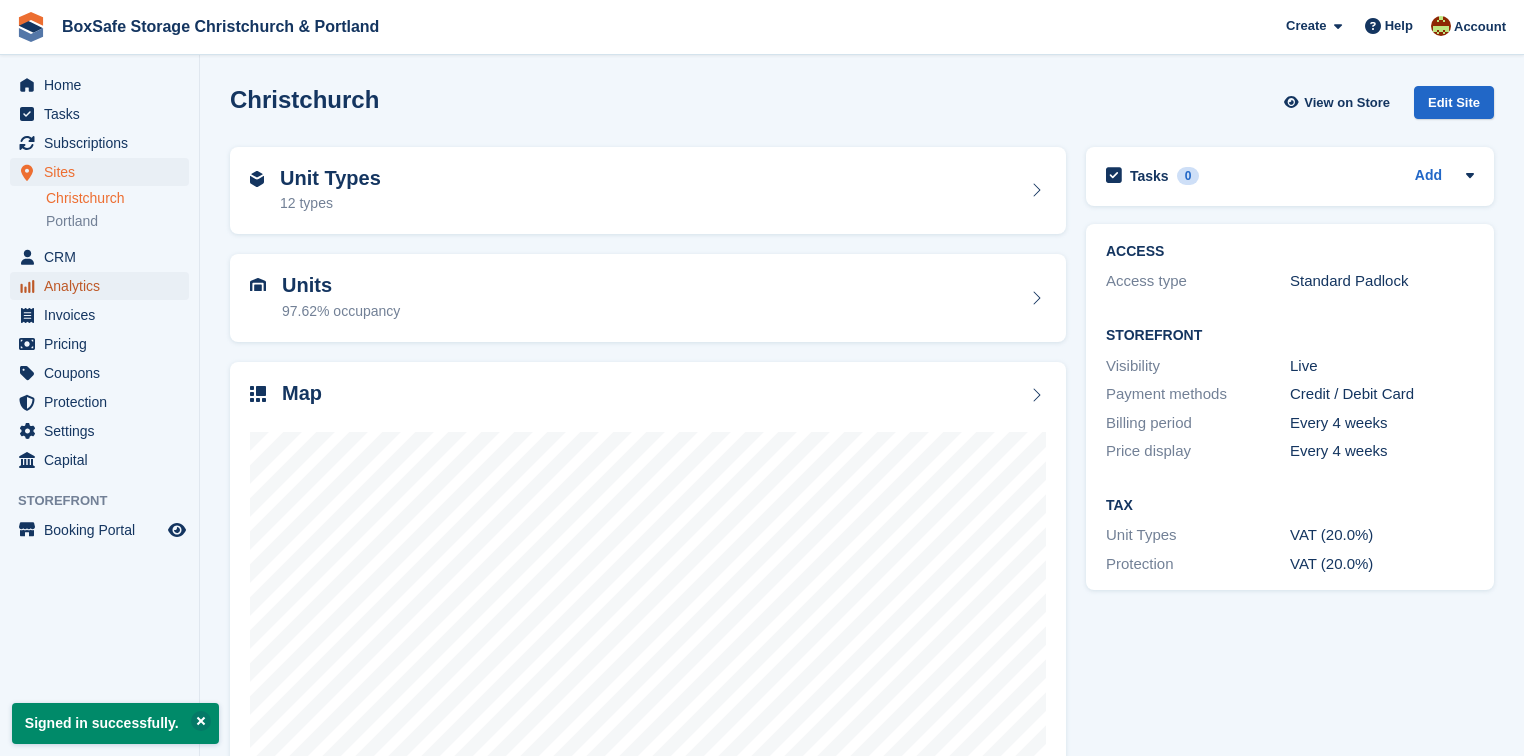 click on "Analytics" at bounding box center [104, 286] 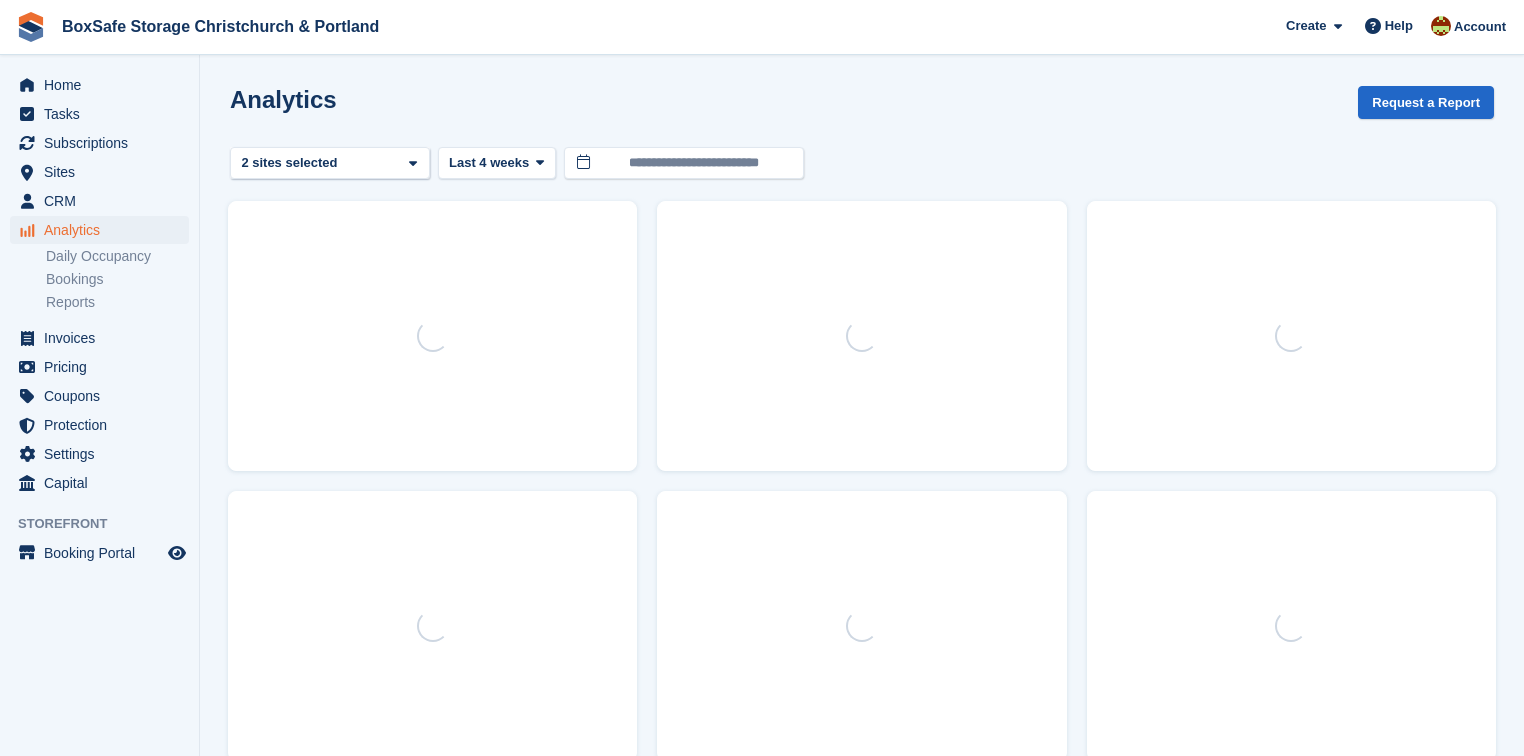 scroll, scrollTop: 0, scrollLeft: 0, axis: both 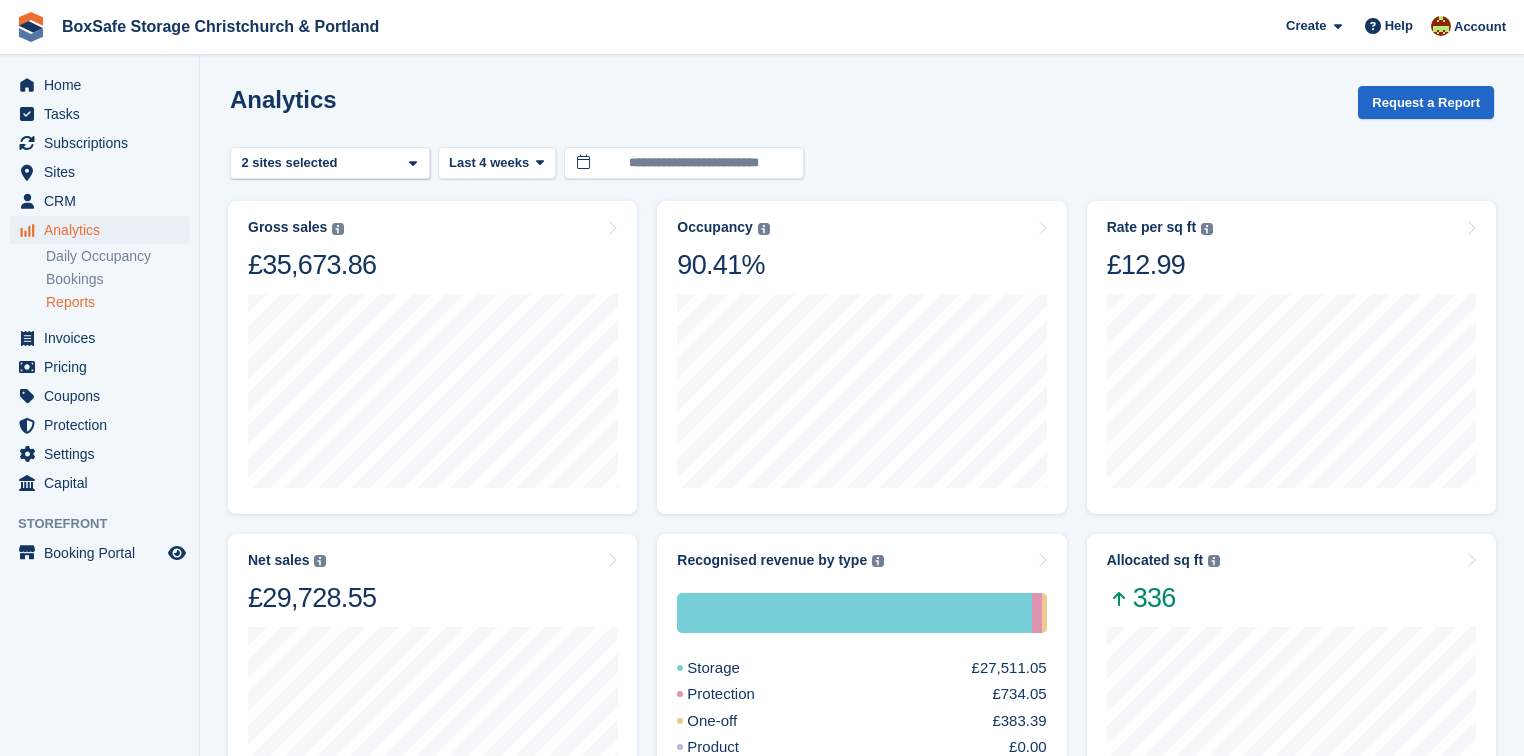 click on "Reports" at bounding box center (117, 302) 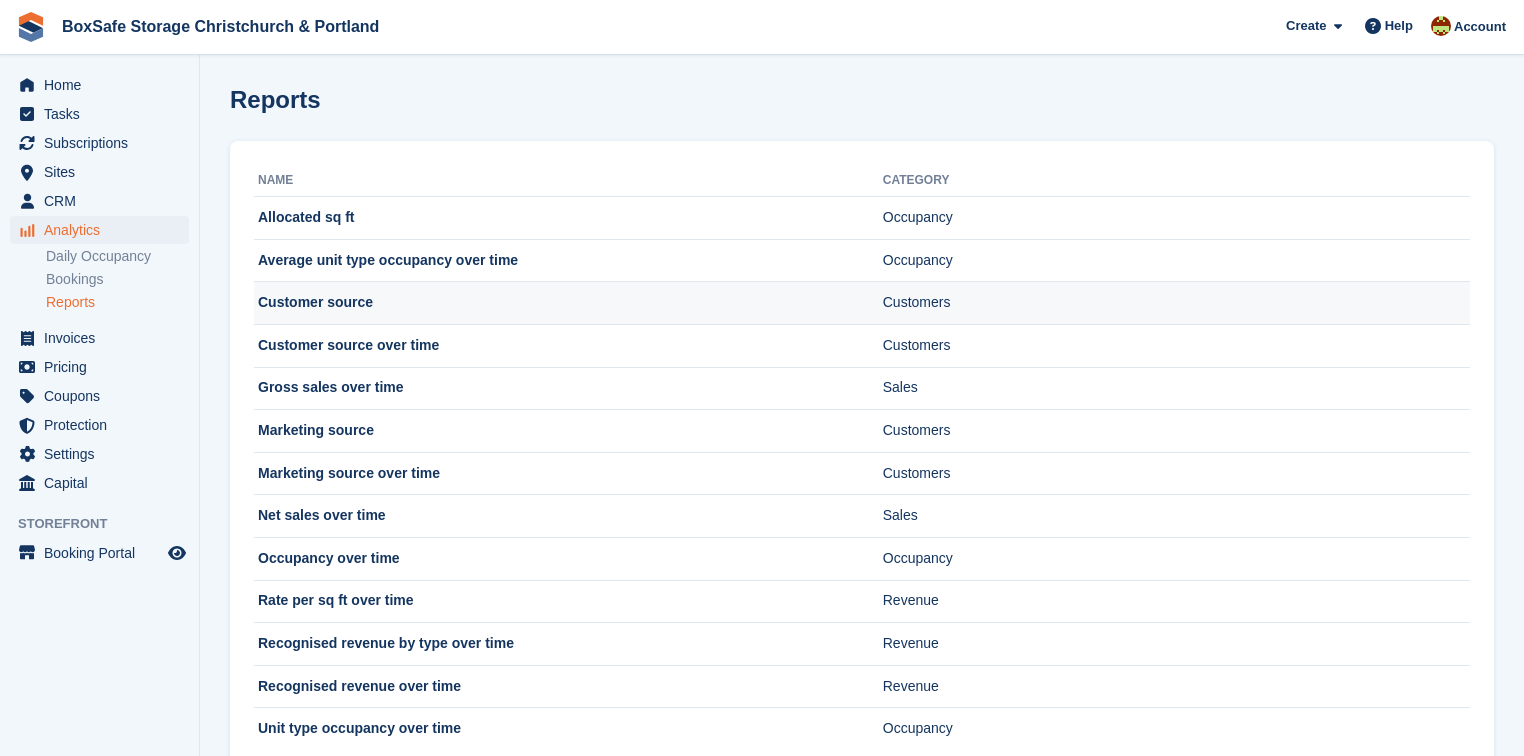 click on "Customer source" at bounding box center (568, 303) 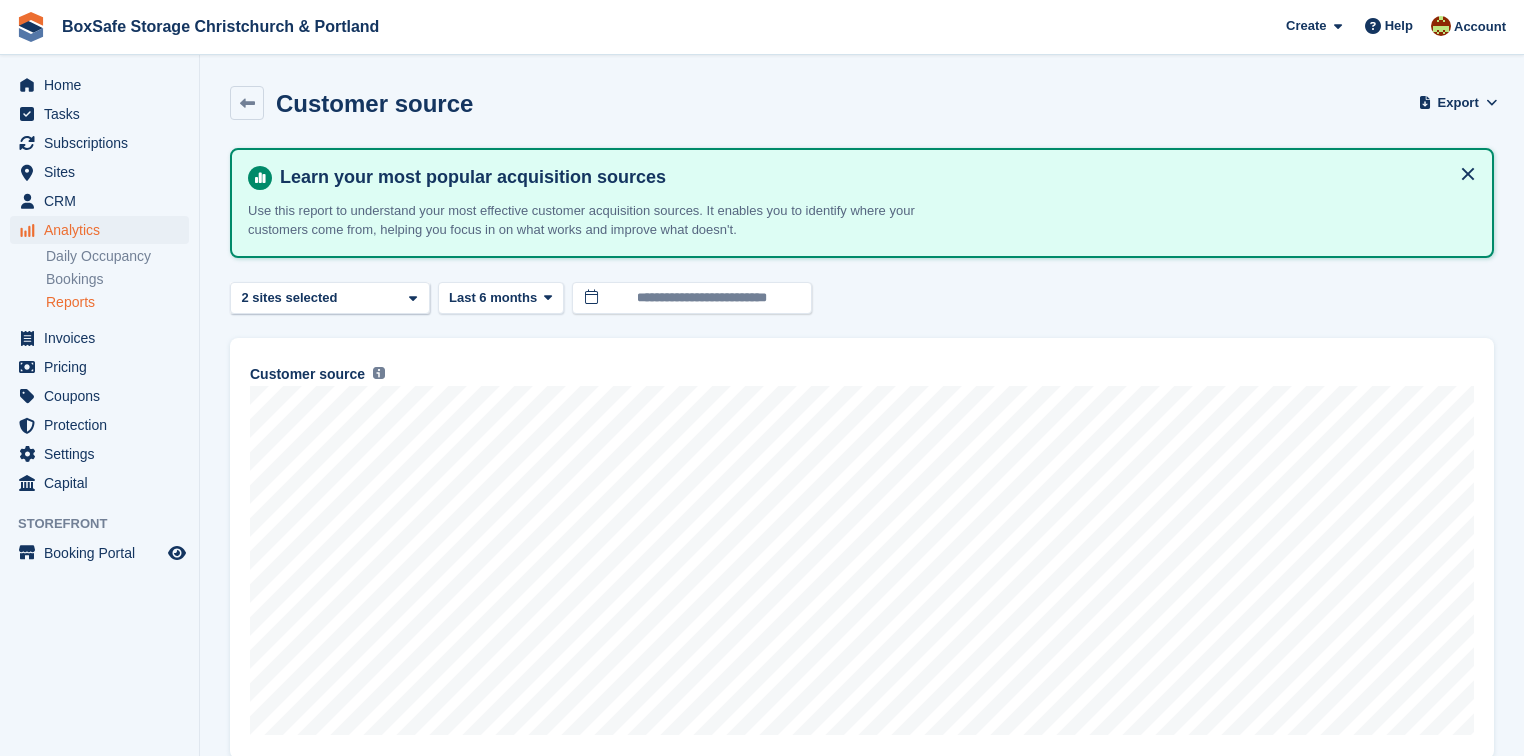 scroll, scrollTop: 0, scrollLeft: 0, axis: both 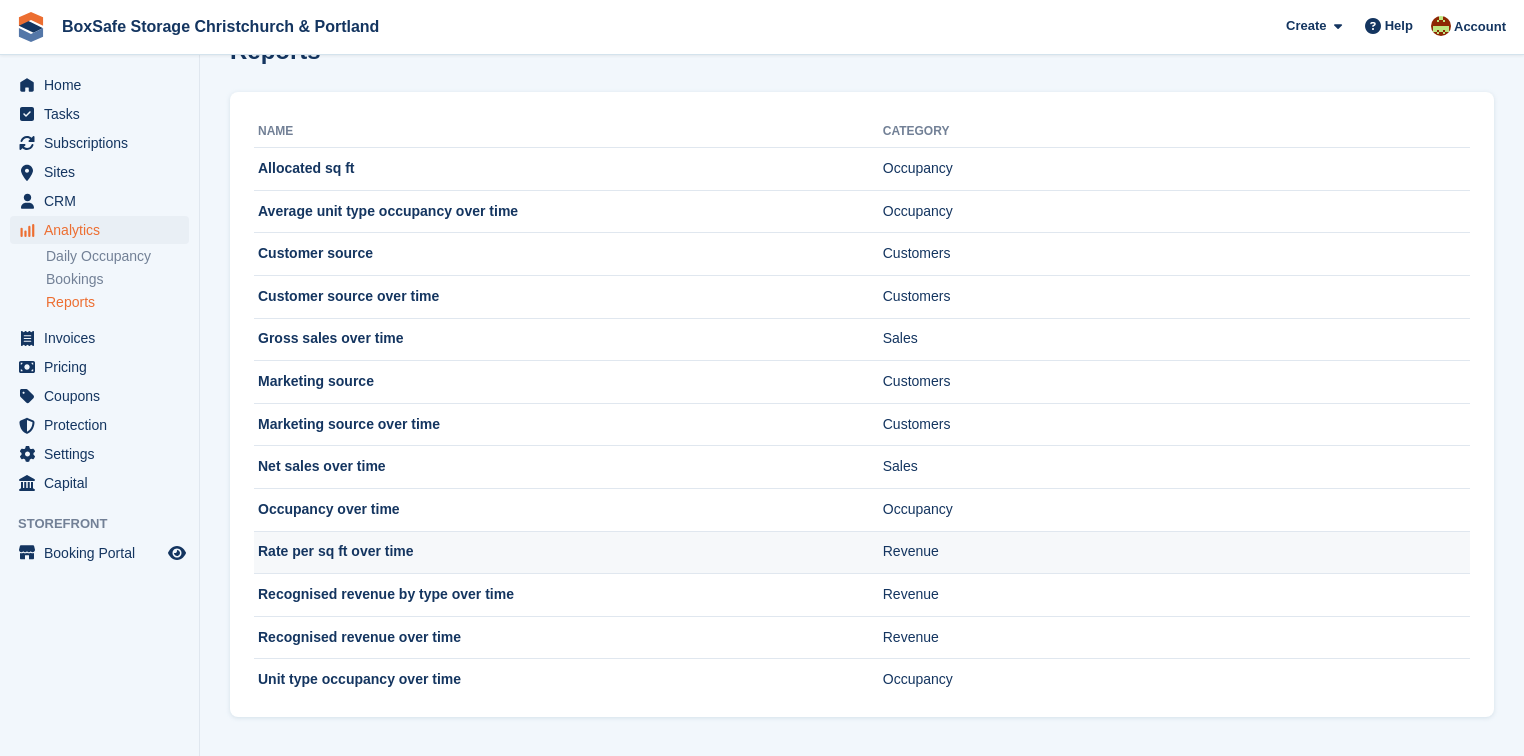 click on "Rate per sq ft over time" at bounding box center (568, 552) 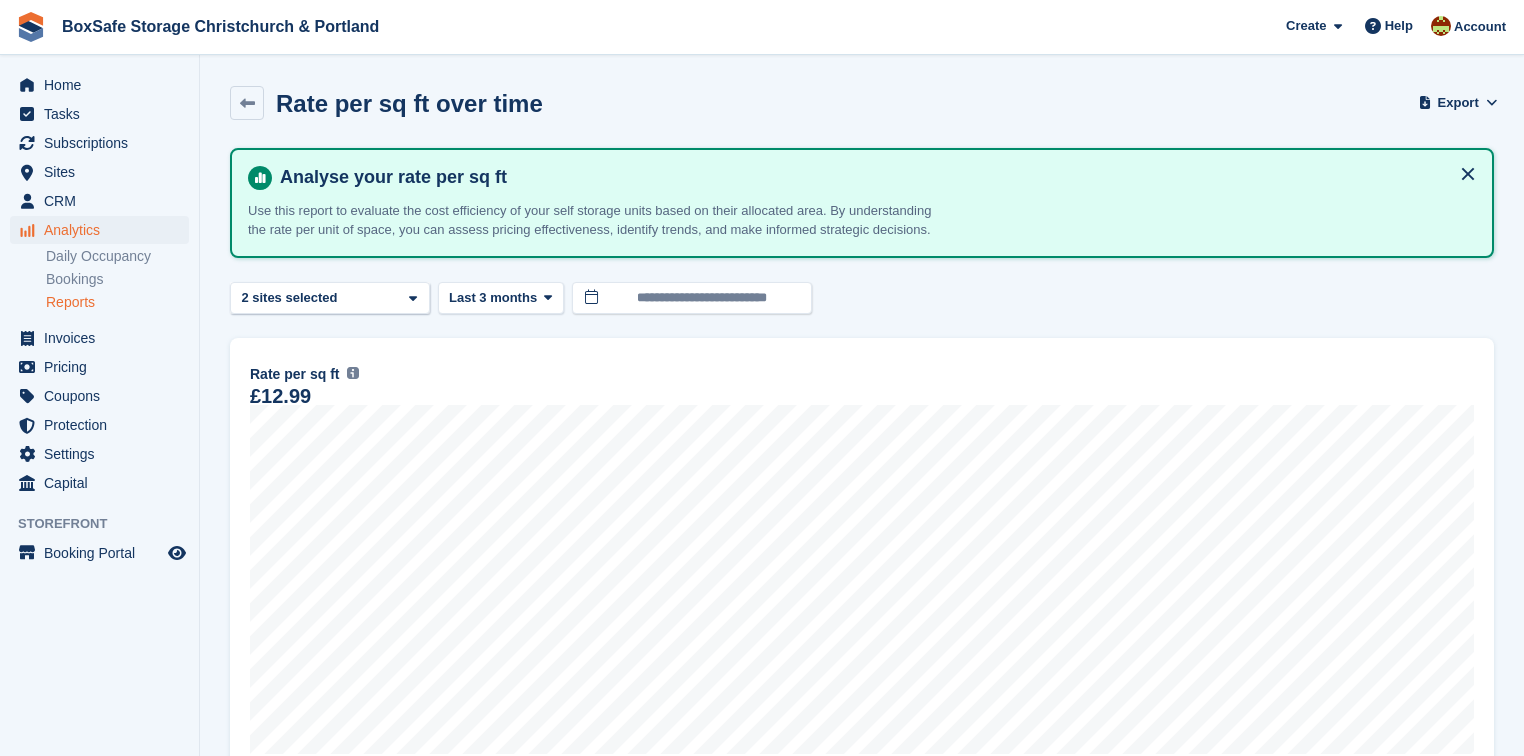 scroll, scrollTop: 0, scrollLeft: 0, axis: both 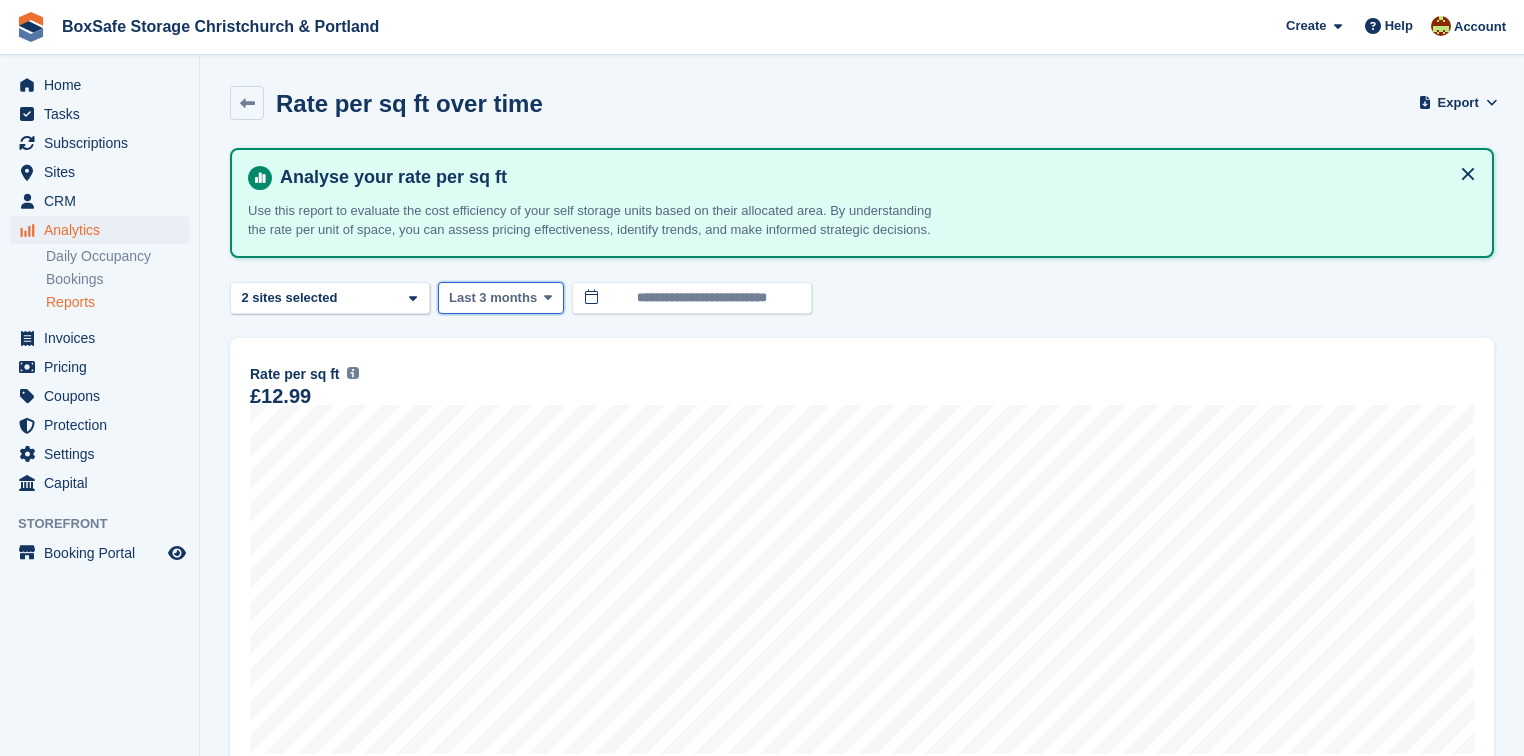 click on "Last 3 months" at bounding box center [493, 298] 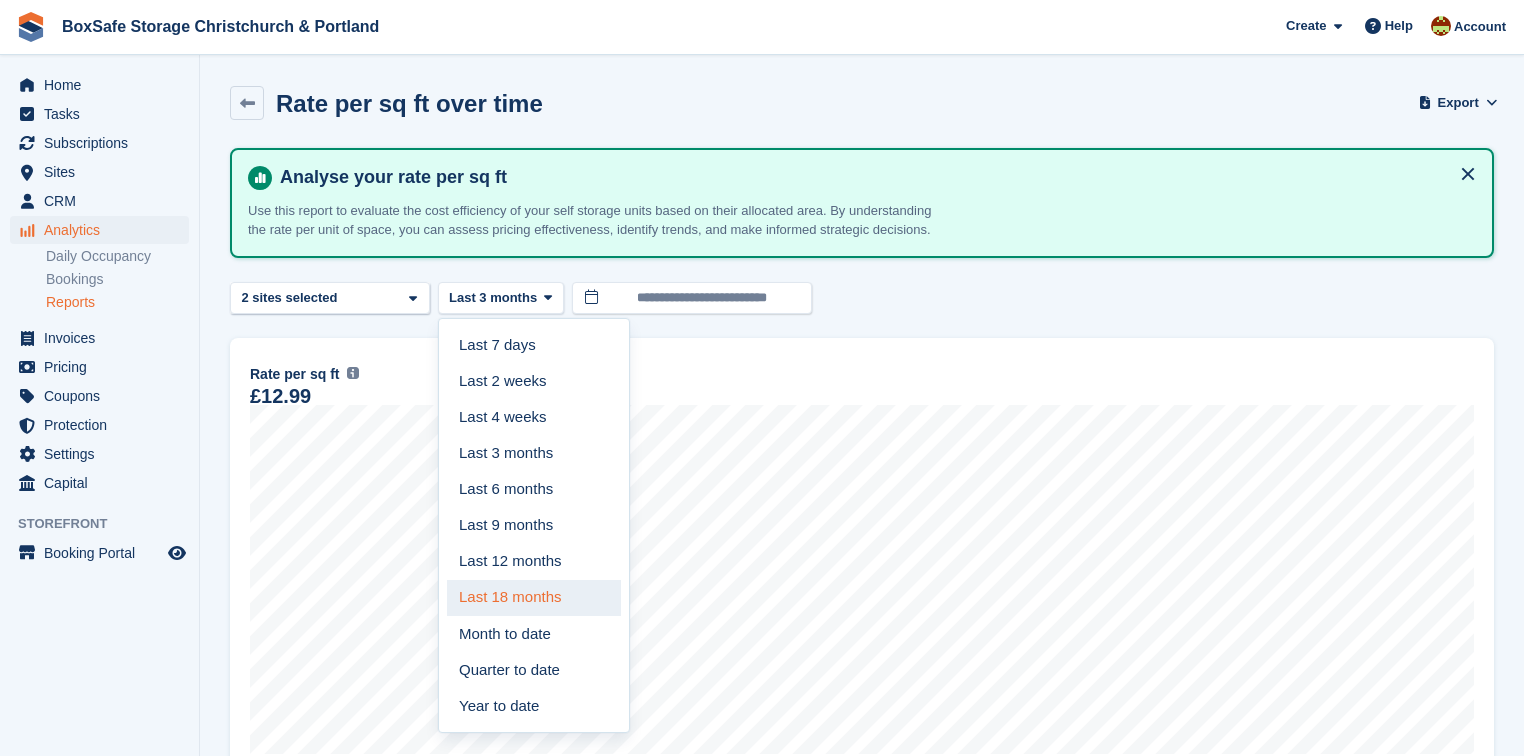 click on "Last 18 months" at bounding box center (534, 598) 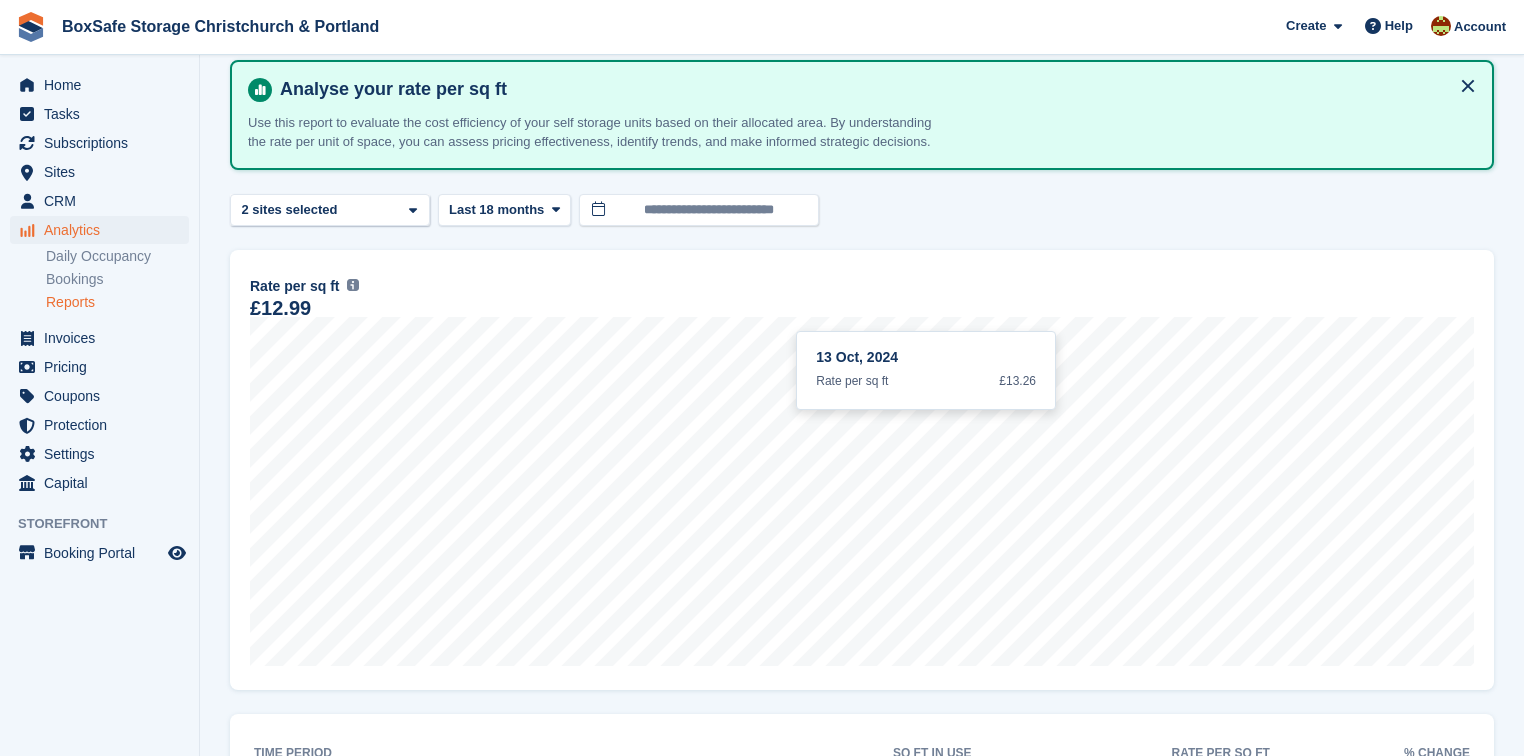 scroll, scrollTop: 0, scrollLeft: 0, axis: both 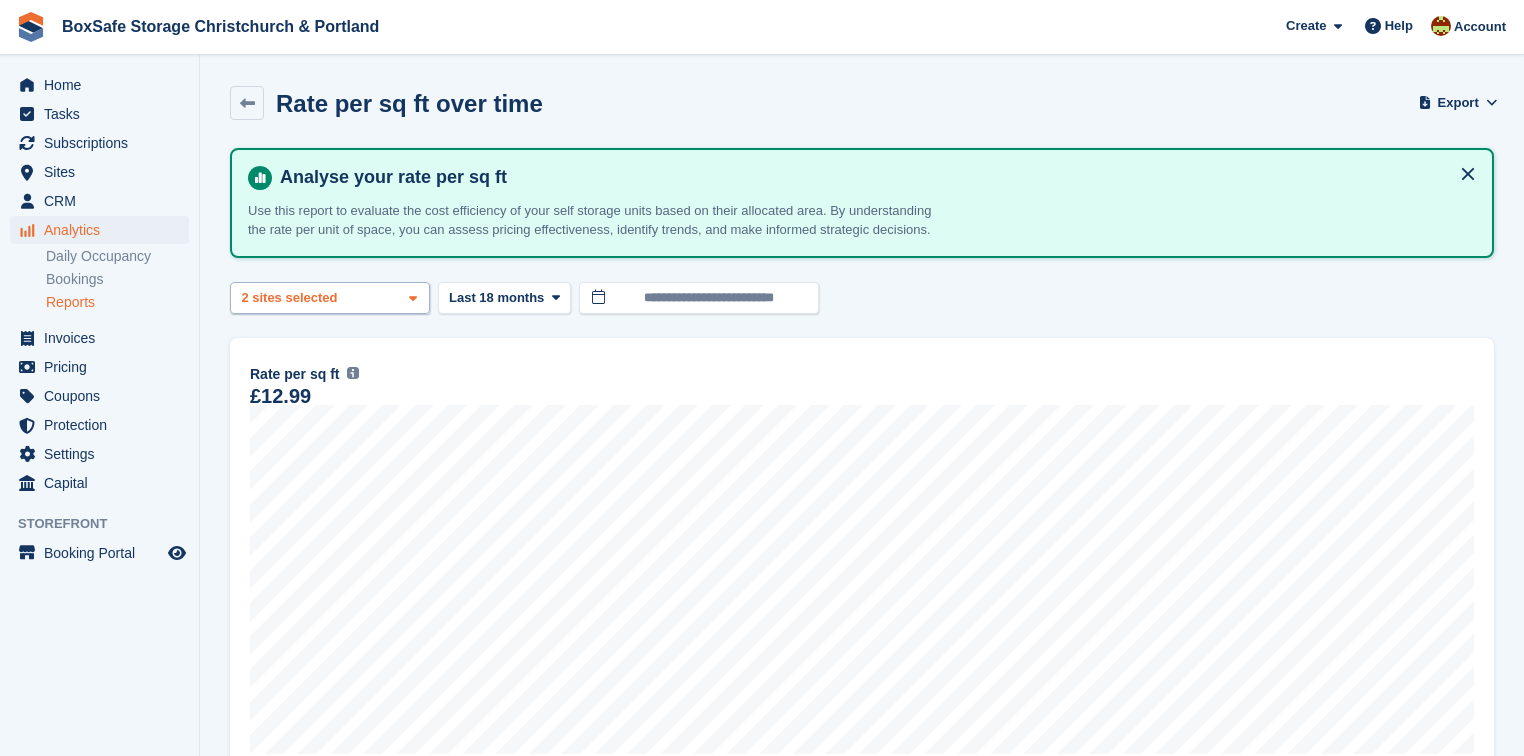 click on "Christchurch 2 sites selected" at bounding box center [330, 298] 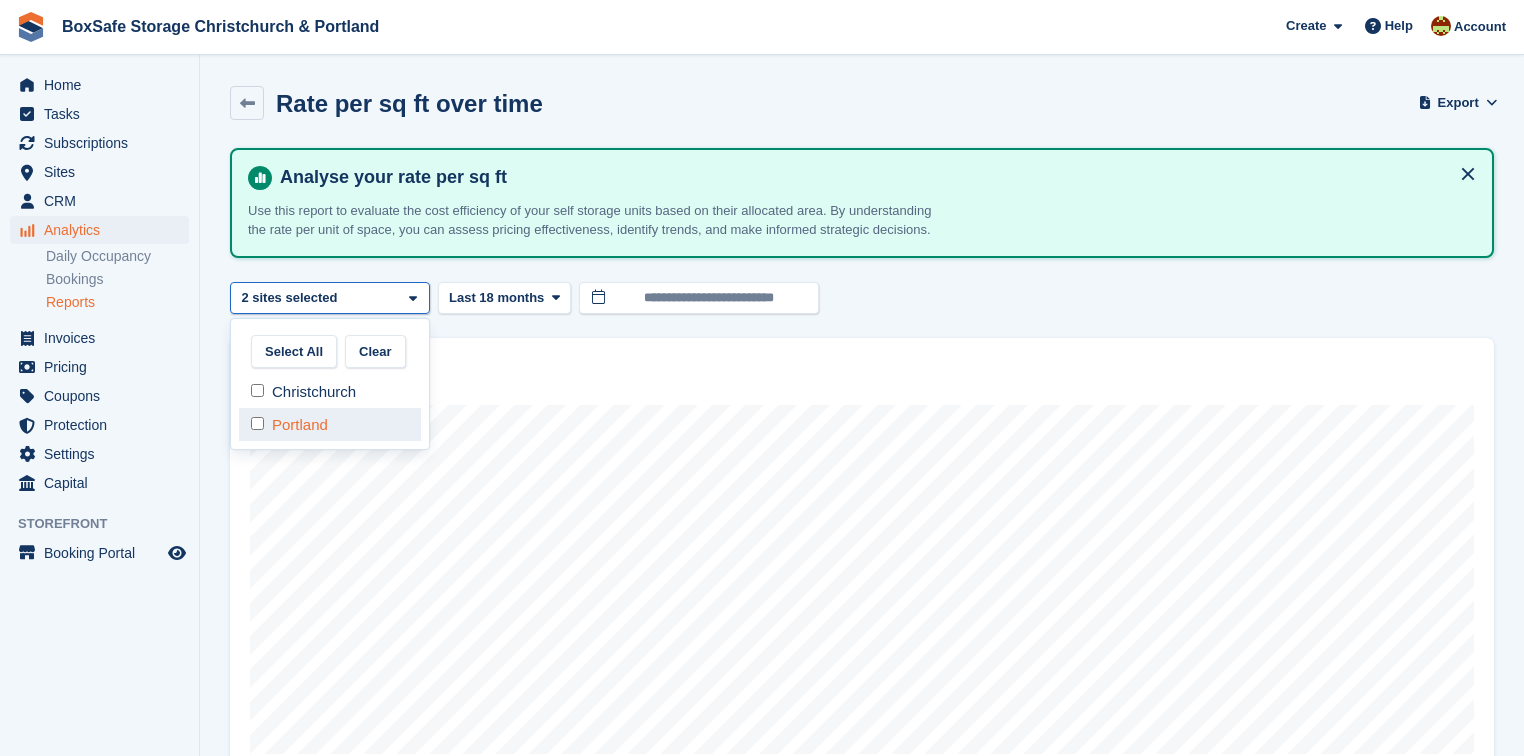 select on "****" 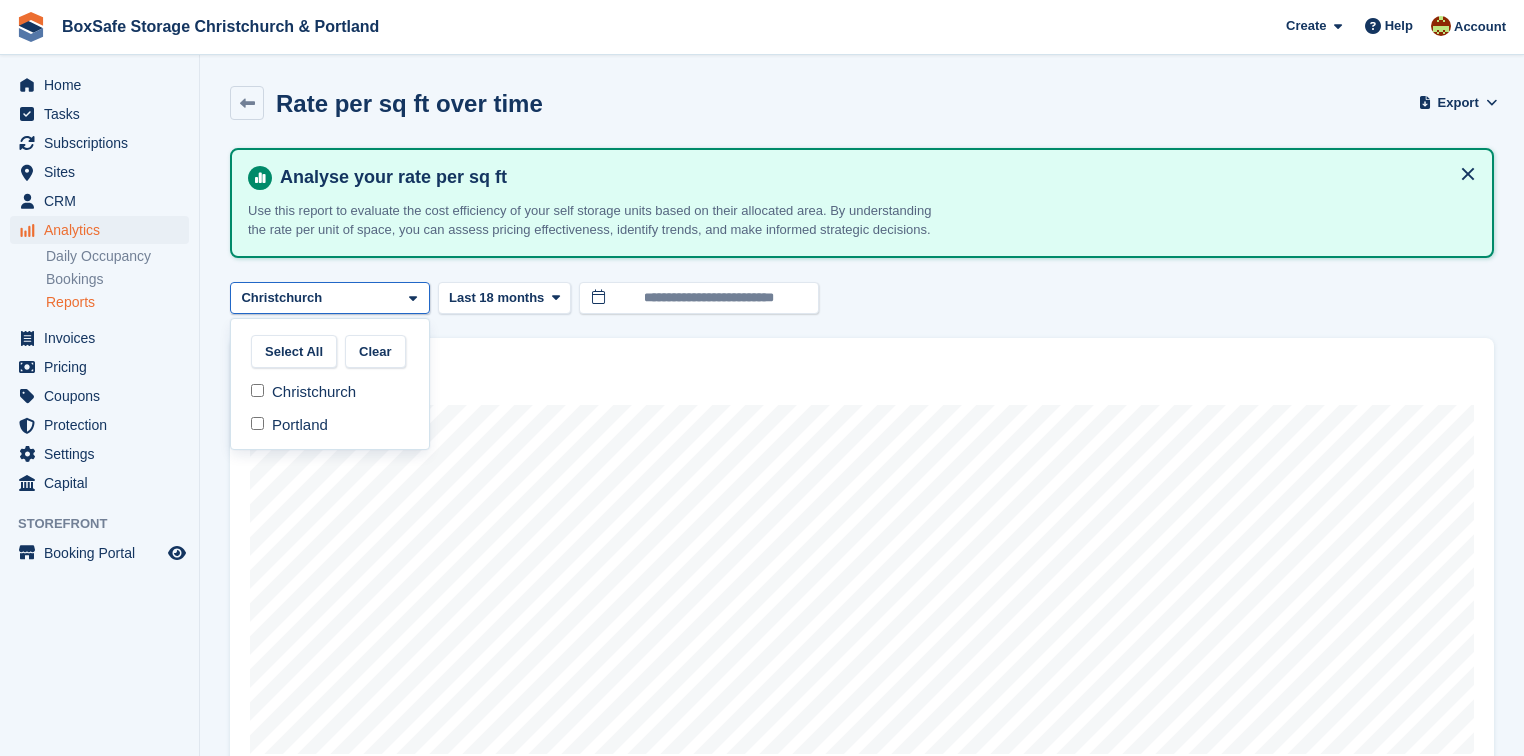 click at bounding box center (862, 148) 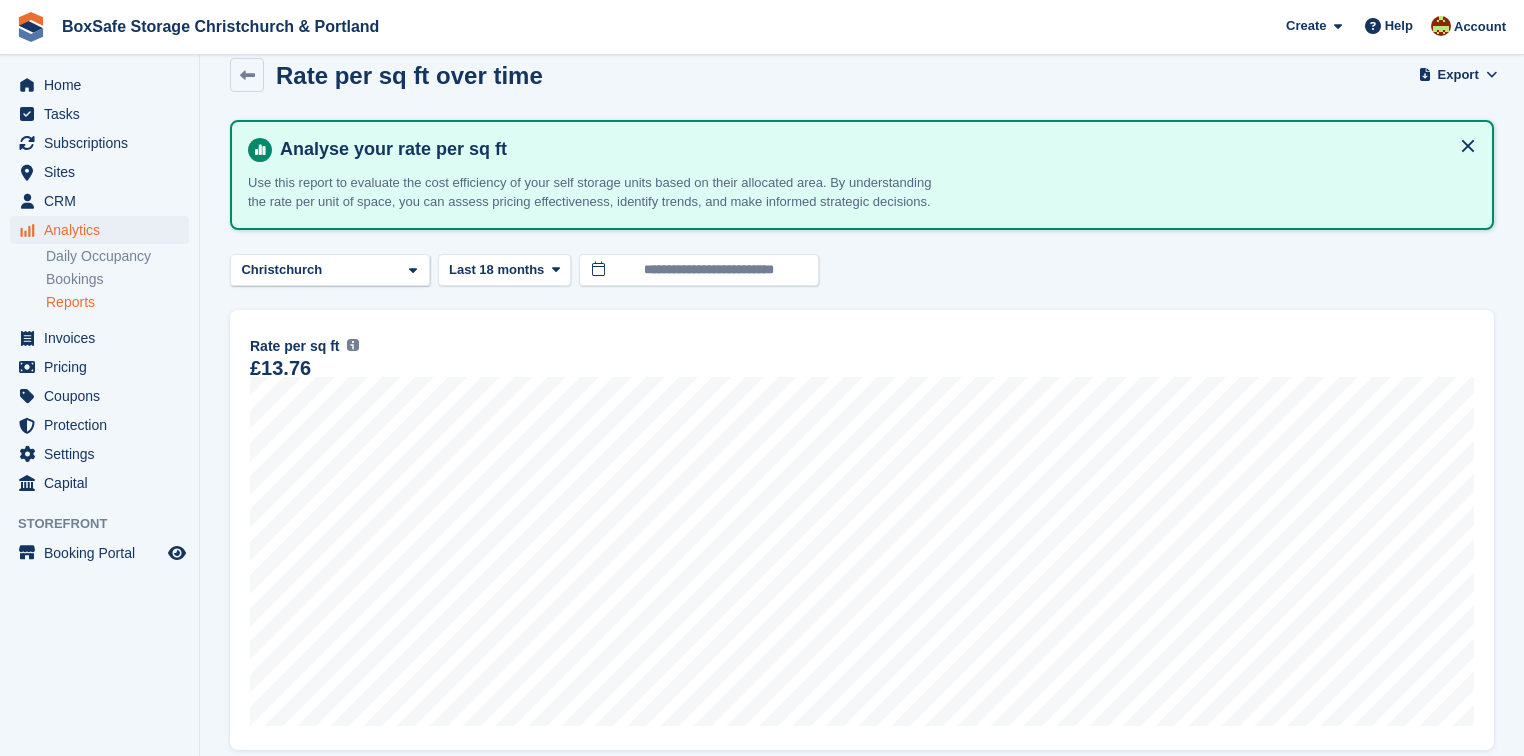 scroll, scrollTop: 0, scrollLeft: 0, axis: both 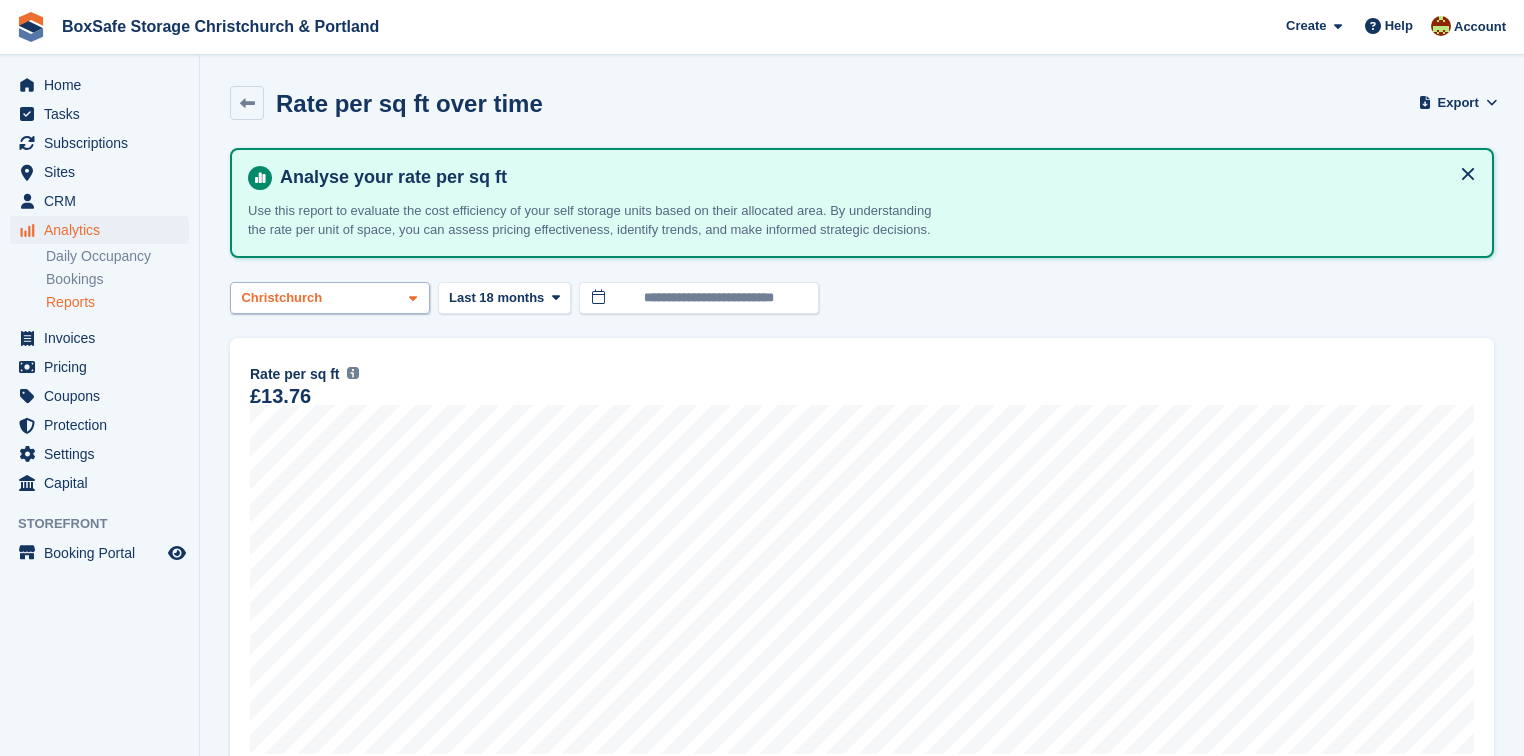 click on "Christchurch" at bounding box center (330, 298) 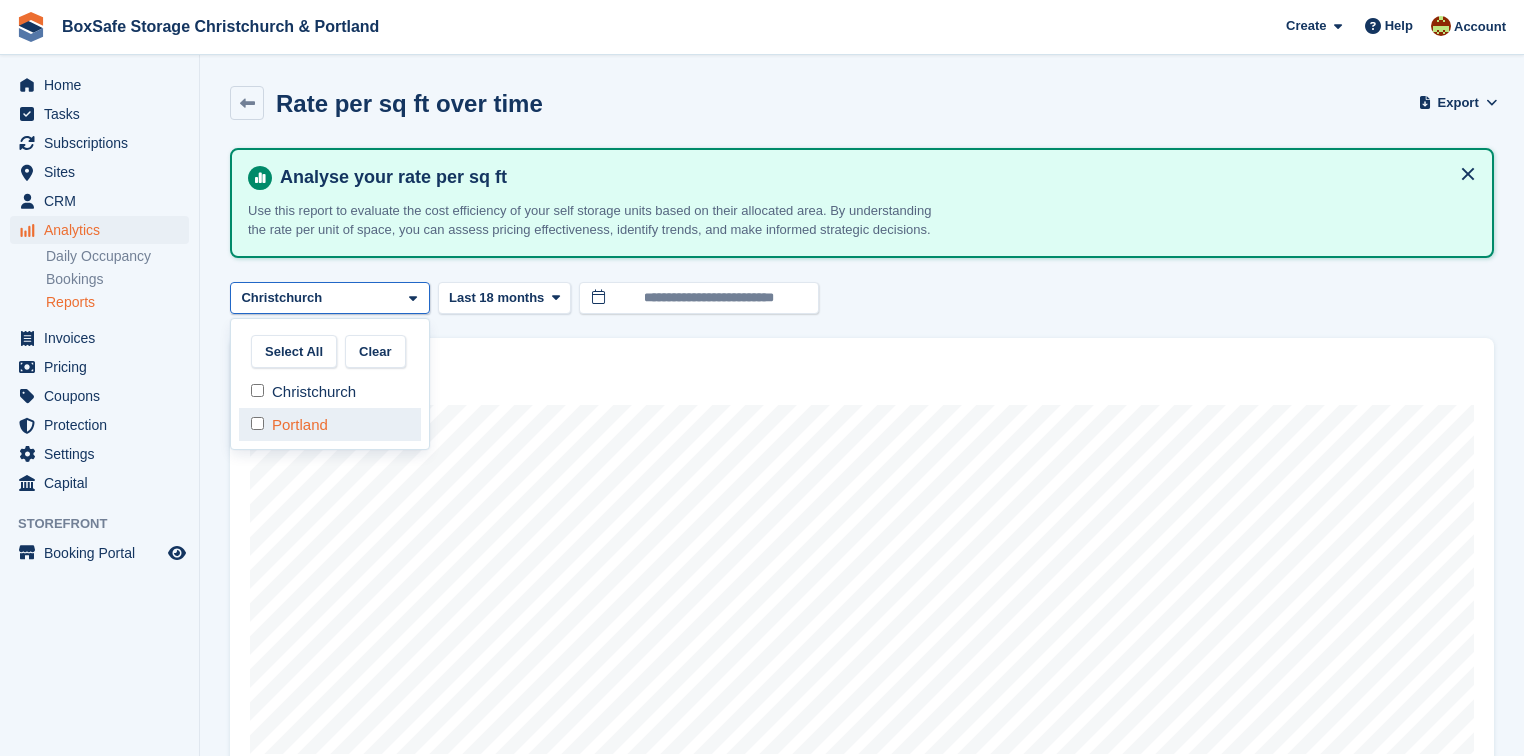 click on "Portland" at bounding box center (330, 424) 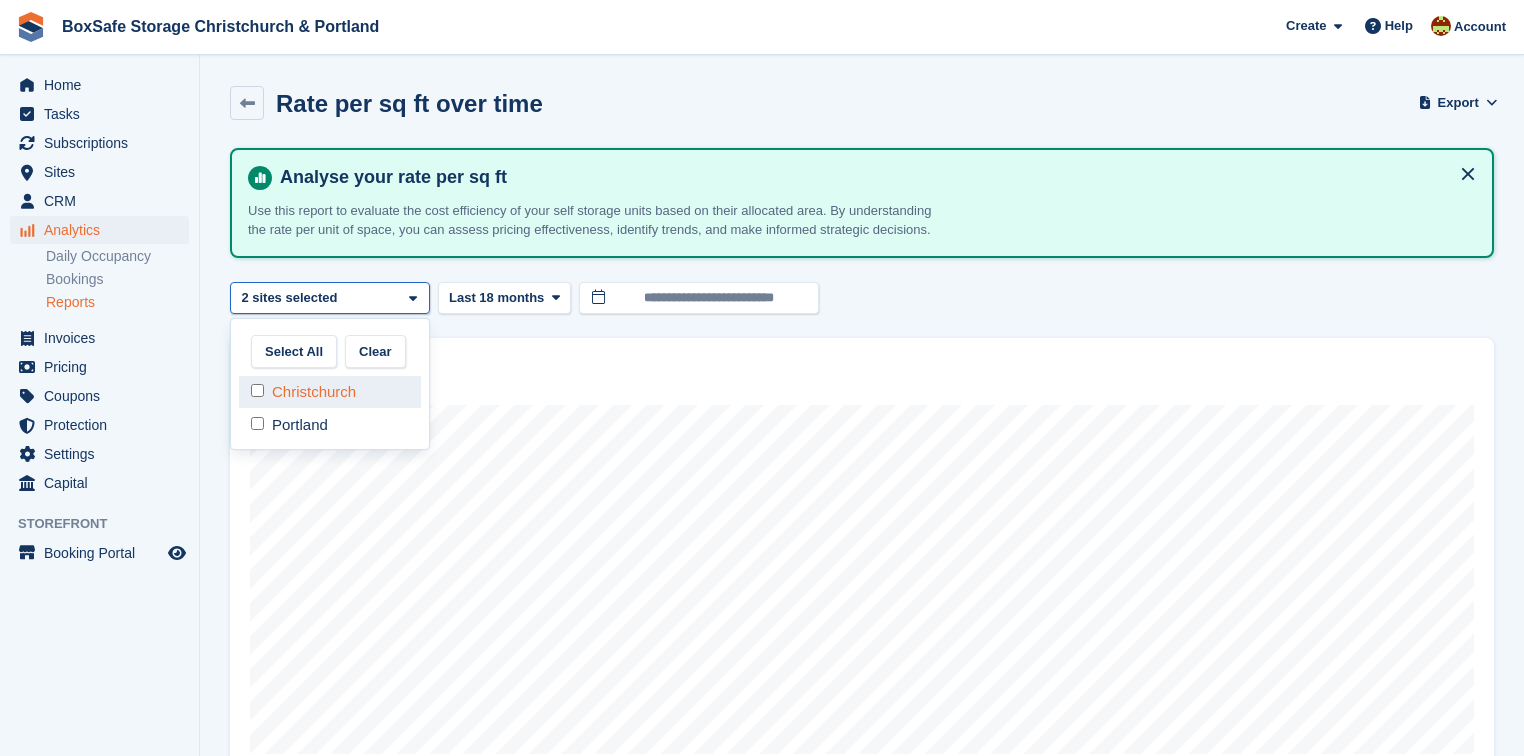 select on "****" 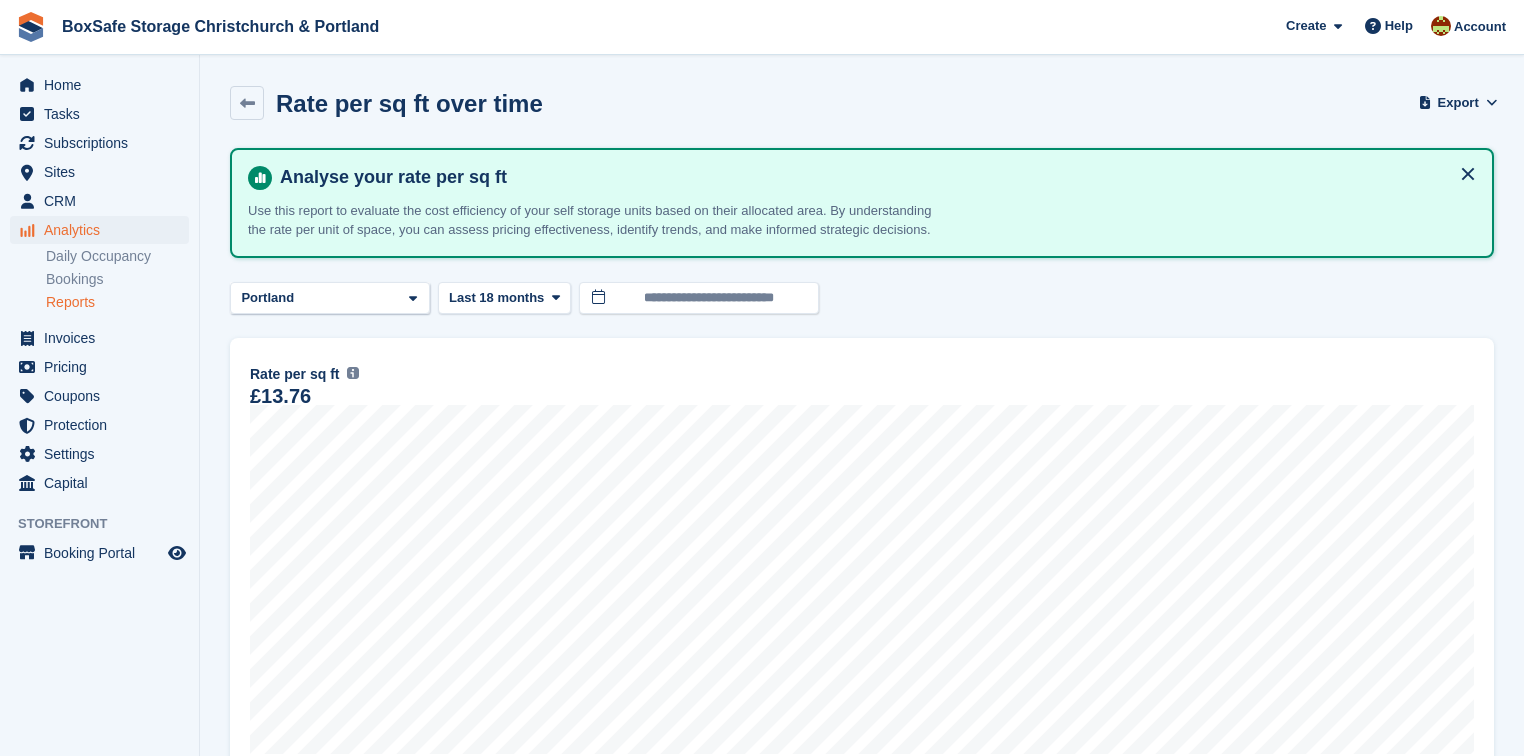 click on "21 Feb
Rate per sq ft
£14.09
Rate per sq ft
Annualized storage revenue (after discounts, excluding tax) divided by the in-use area at the end of each day. Excludes insurance and one-off revenues.
£13.76" at bounding box center (862, 558) 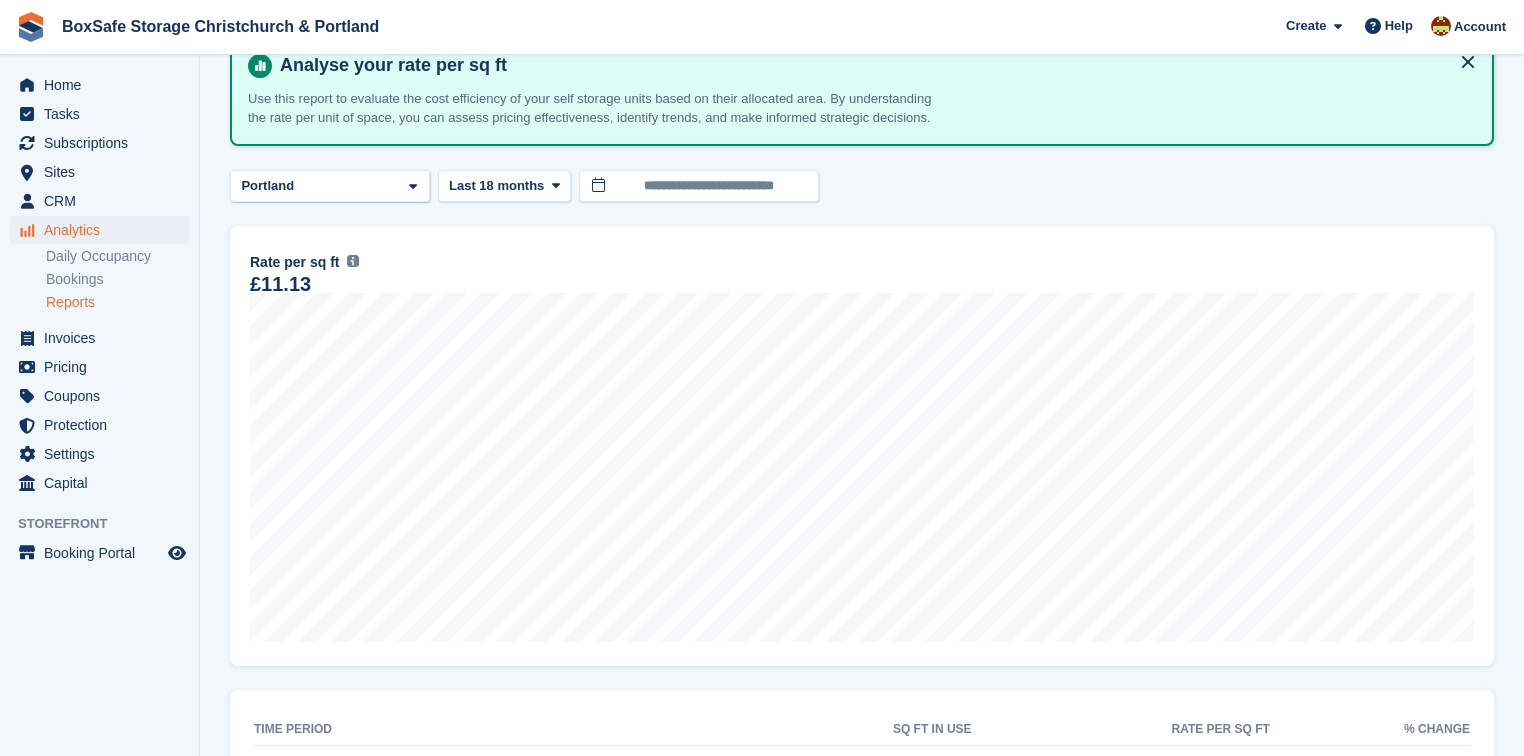 scroll, scrollTop: 160, scrollLeft: 0, axis: vertical 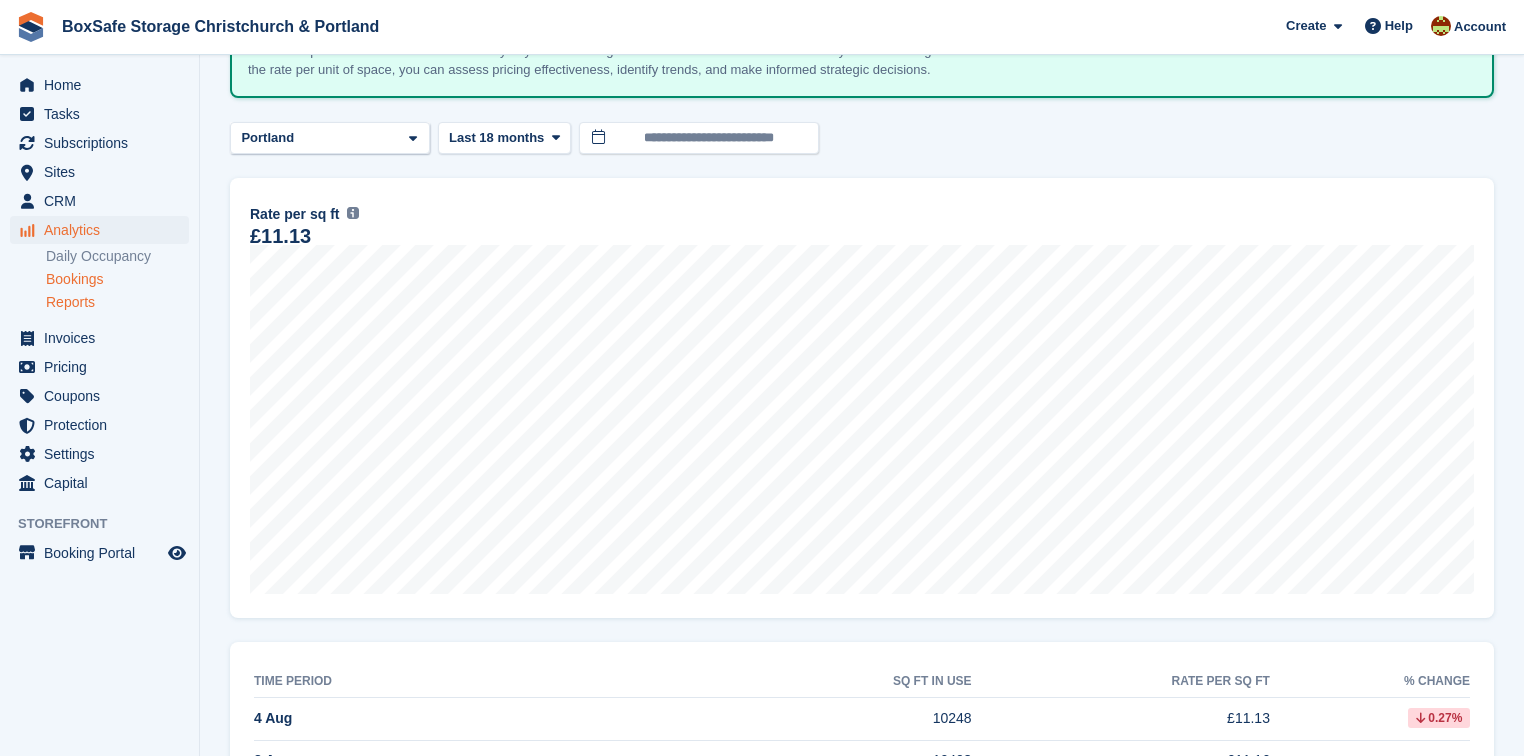 click on "Bookings" at bounding box center [117, 279] 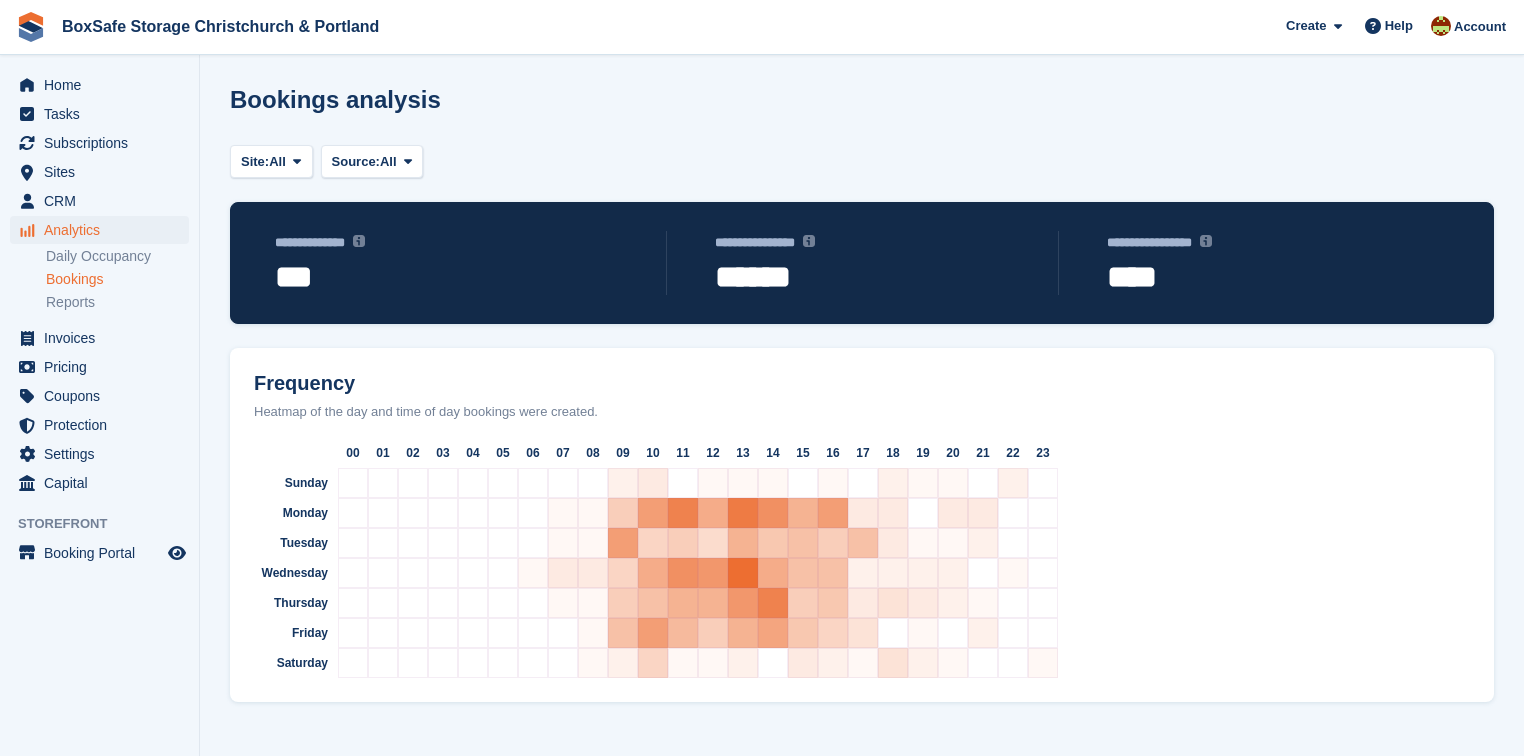 scroll, scrollTop: 0, scrollLeft: 0, axis: both 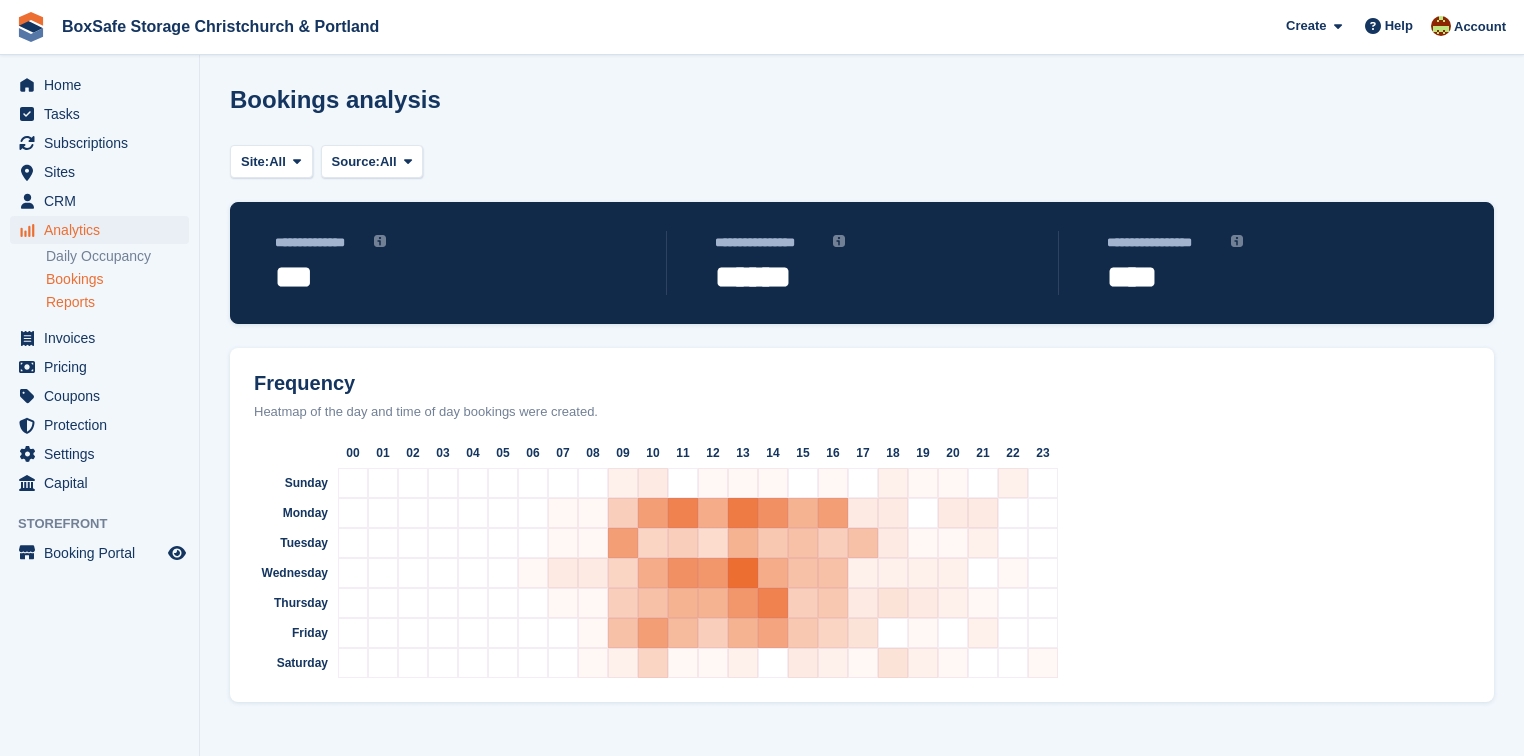 click on "Reports" at bounding box center [117, 302] 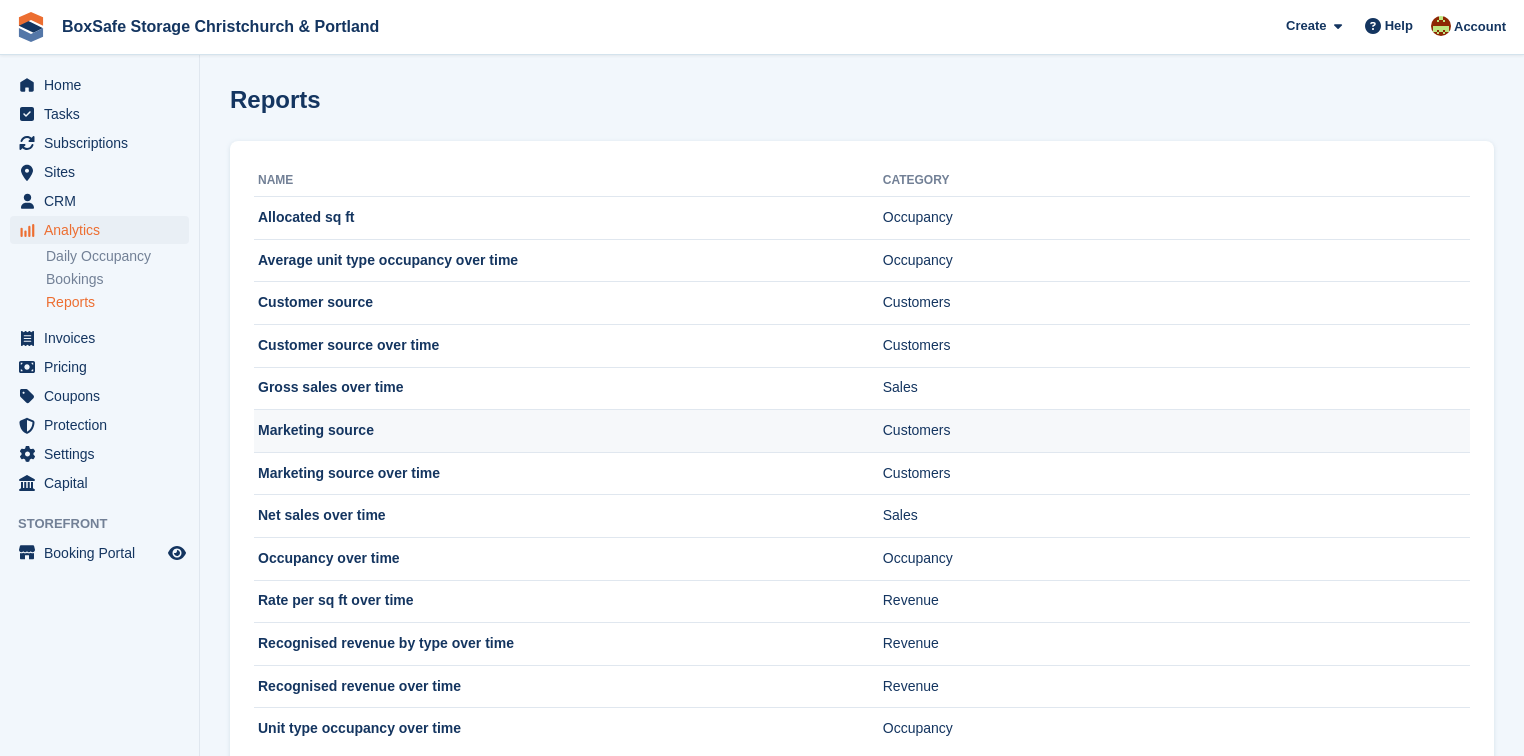 click on "Marketing source" at bounding box center (568, 431) 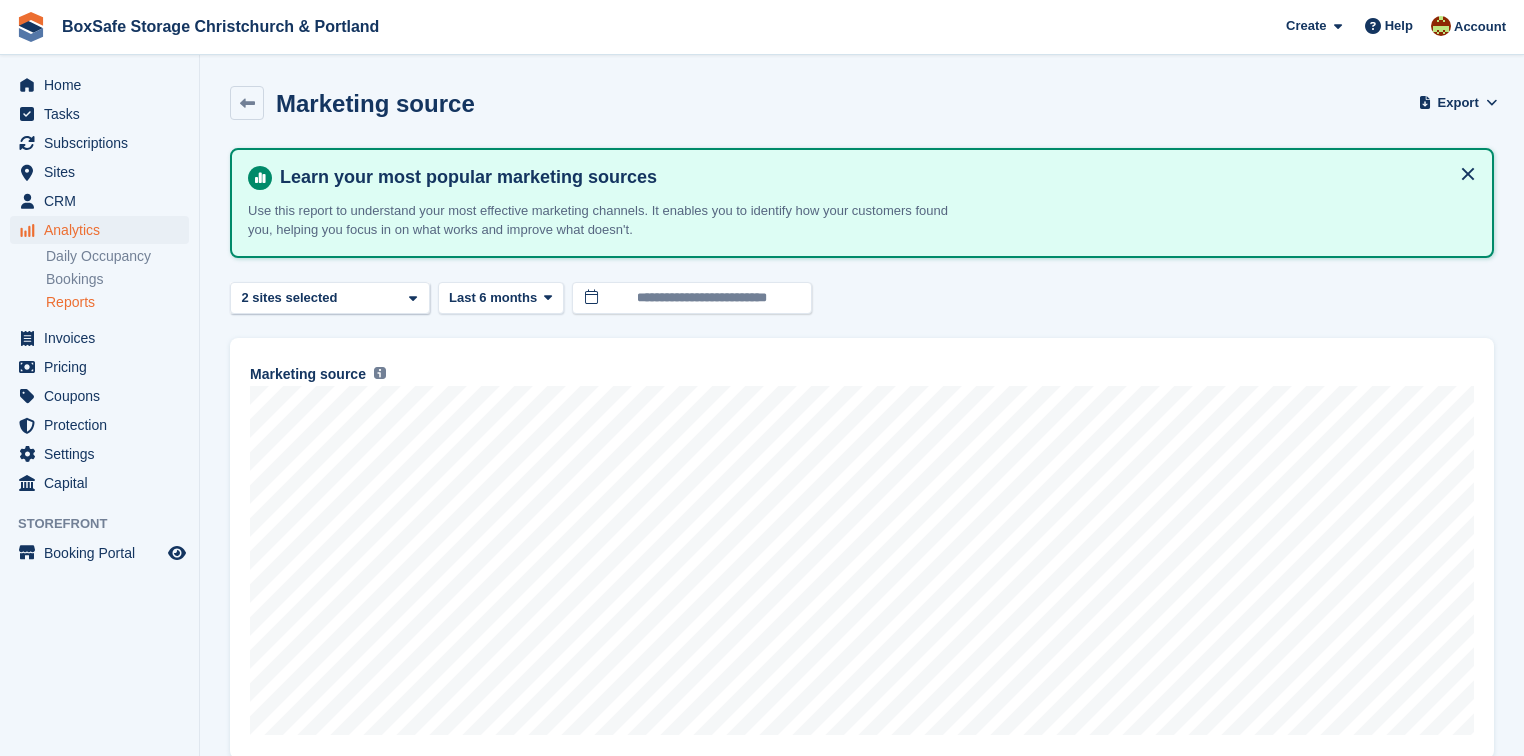 scroll, scrollTop: 0, scrollLeft: 0, axis: both 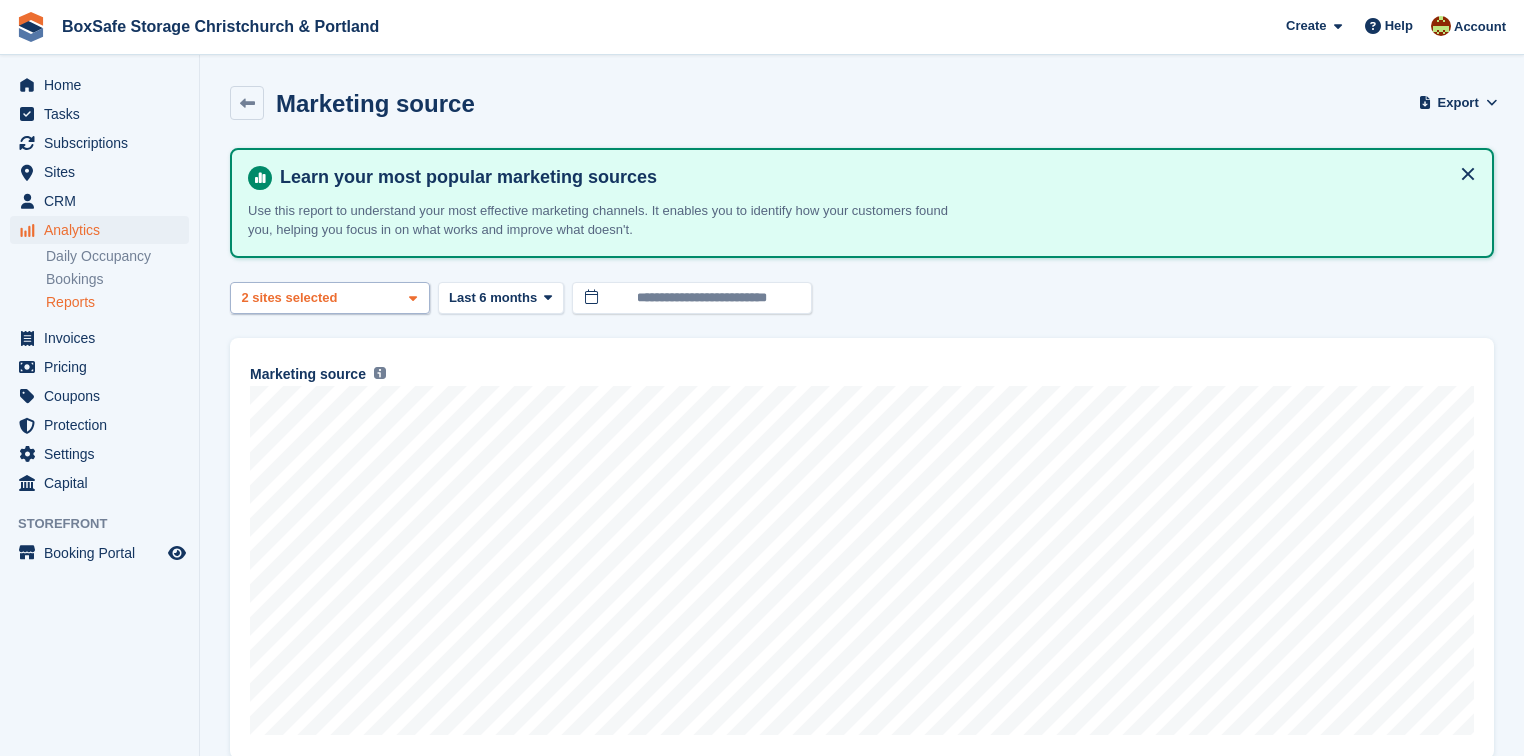 click on "[CITY] 2 sites selected" at bounding box center (330, 298) 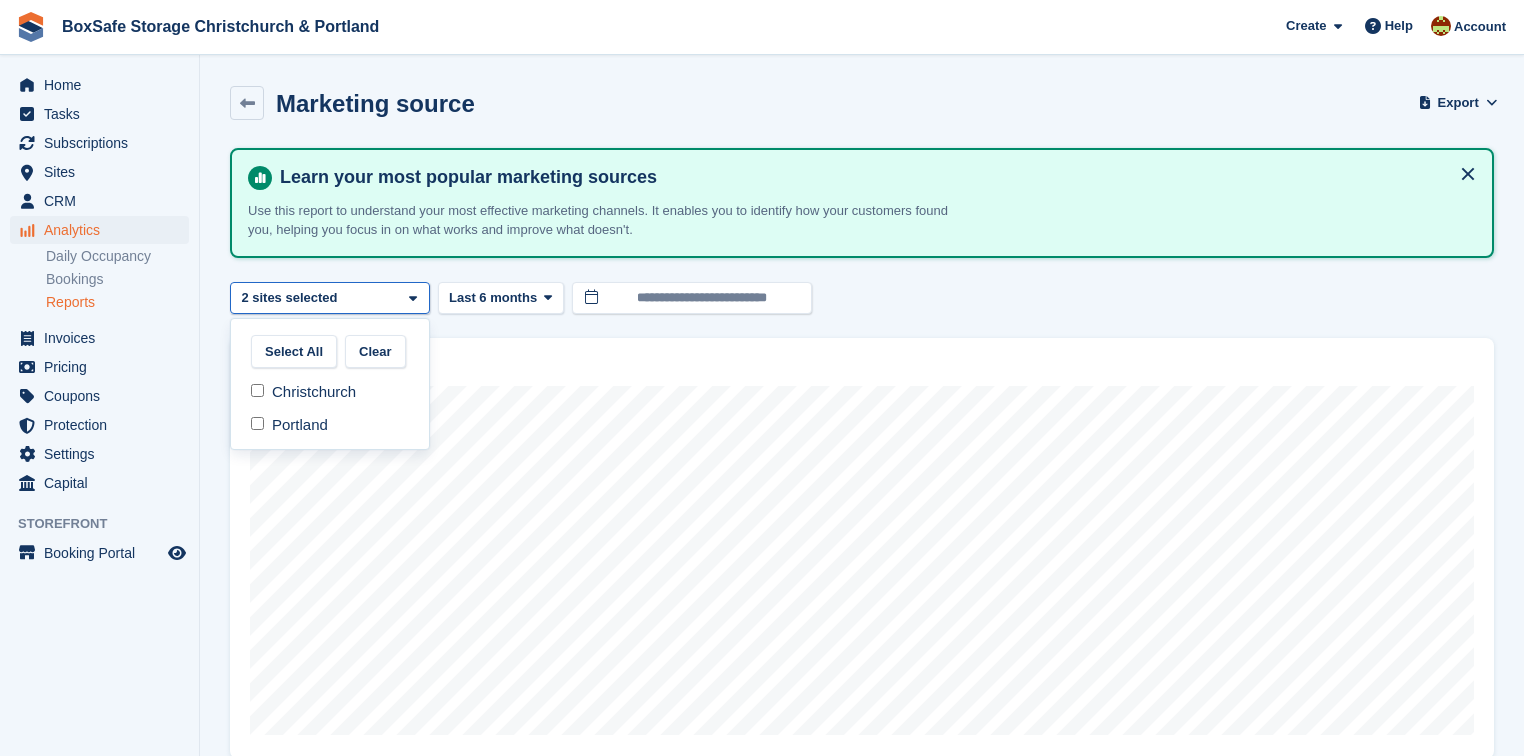 click on "[CITY] 2 sites selected" at bounding box center (330, 298) 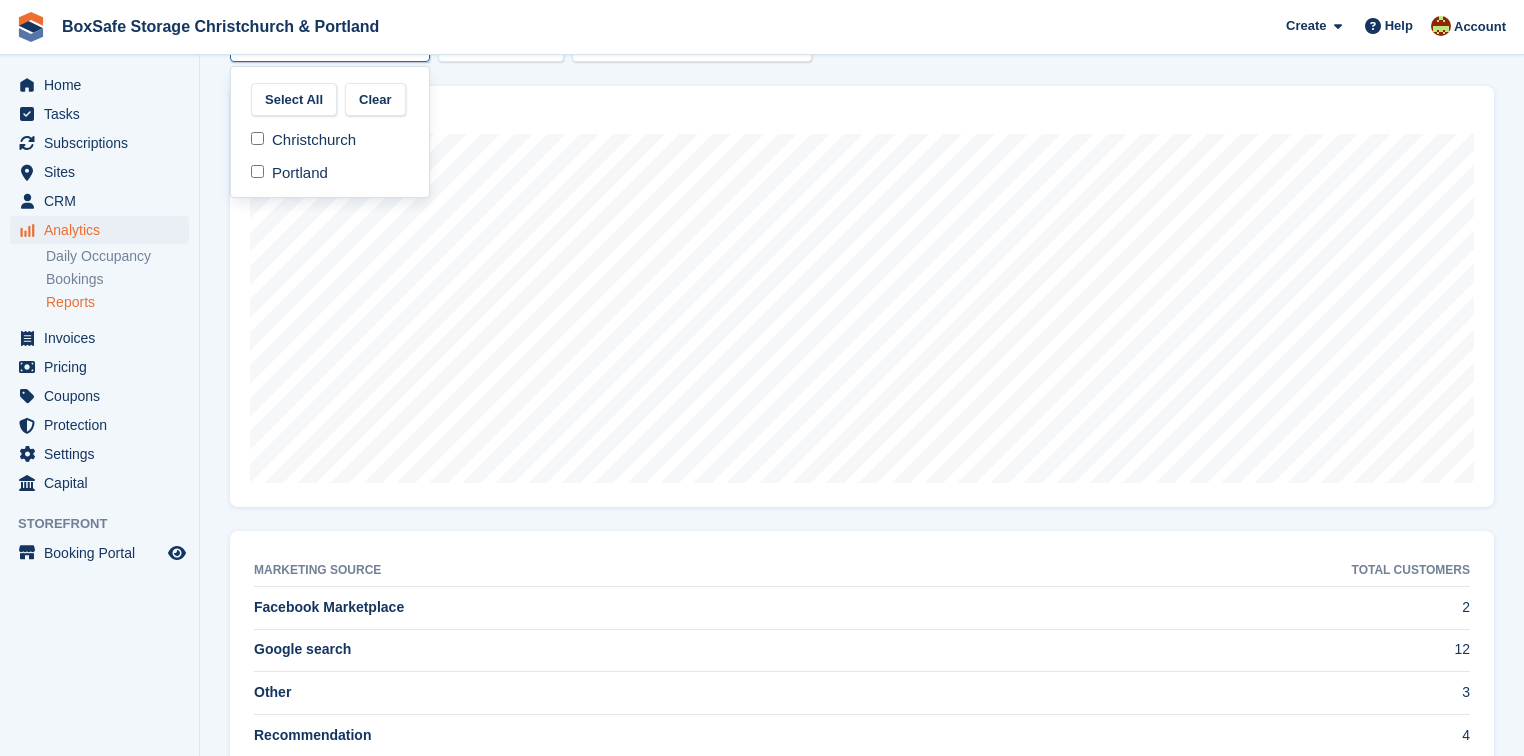scroll, scrollTop: 320, scrollLeft: 0, axis: vertical 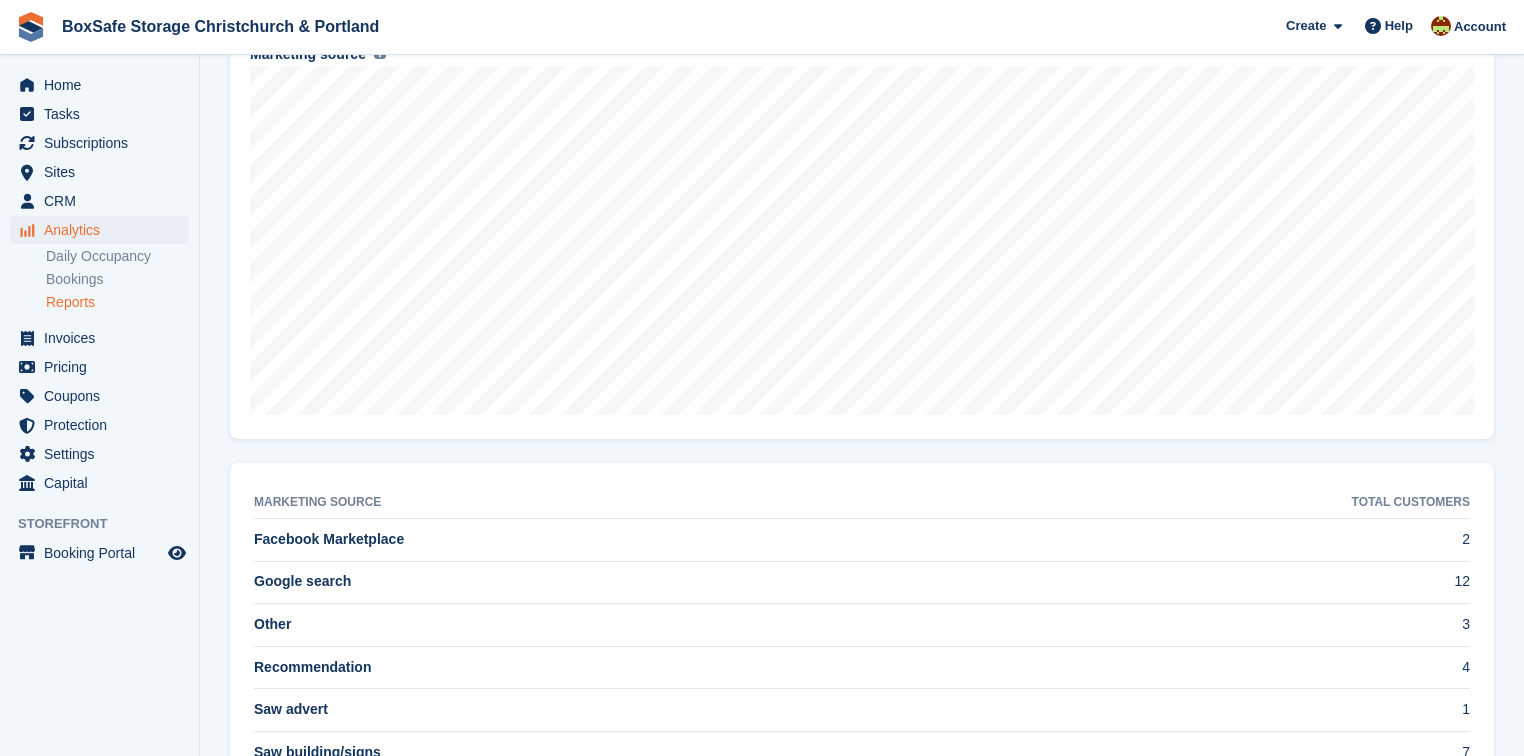 click on "**********" at bounding box center (862, 349) 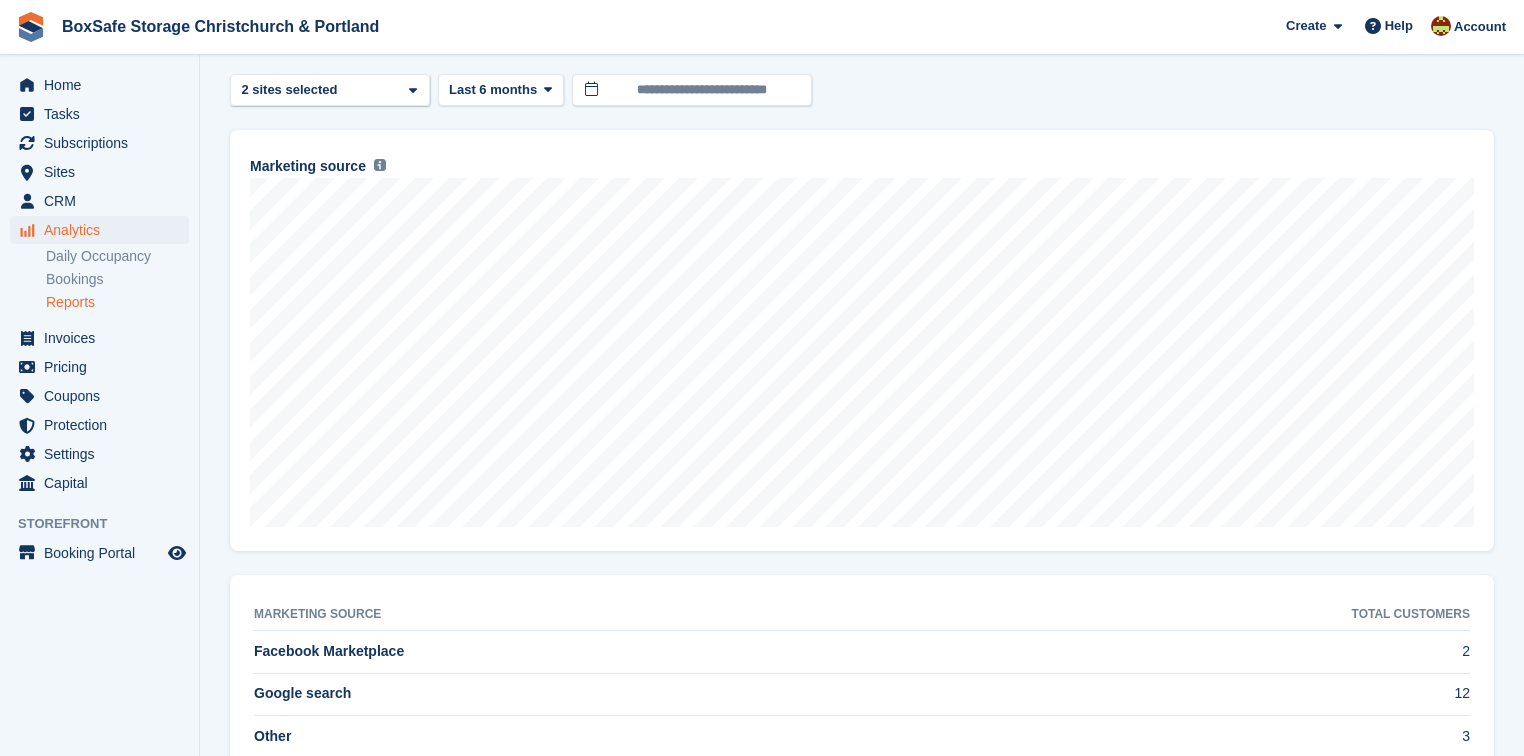 scroll, scrollTop: 0, scrollLeft: 0, axis: both 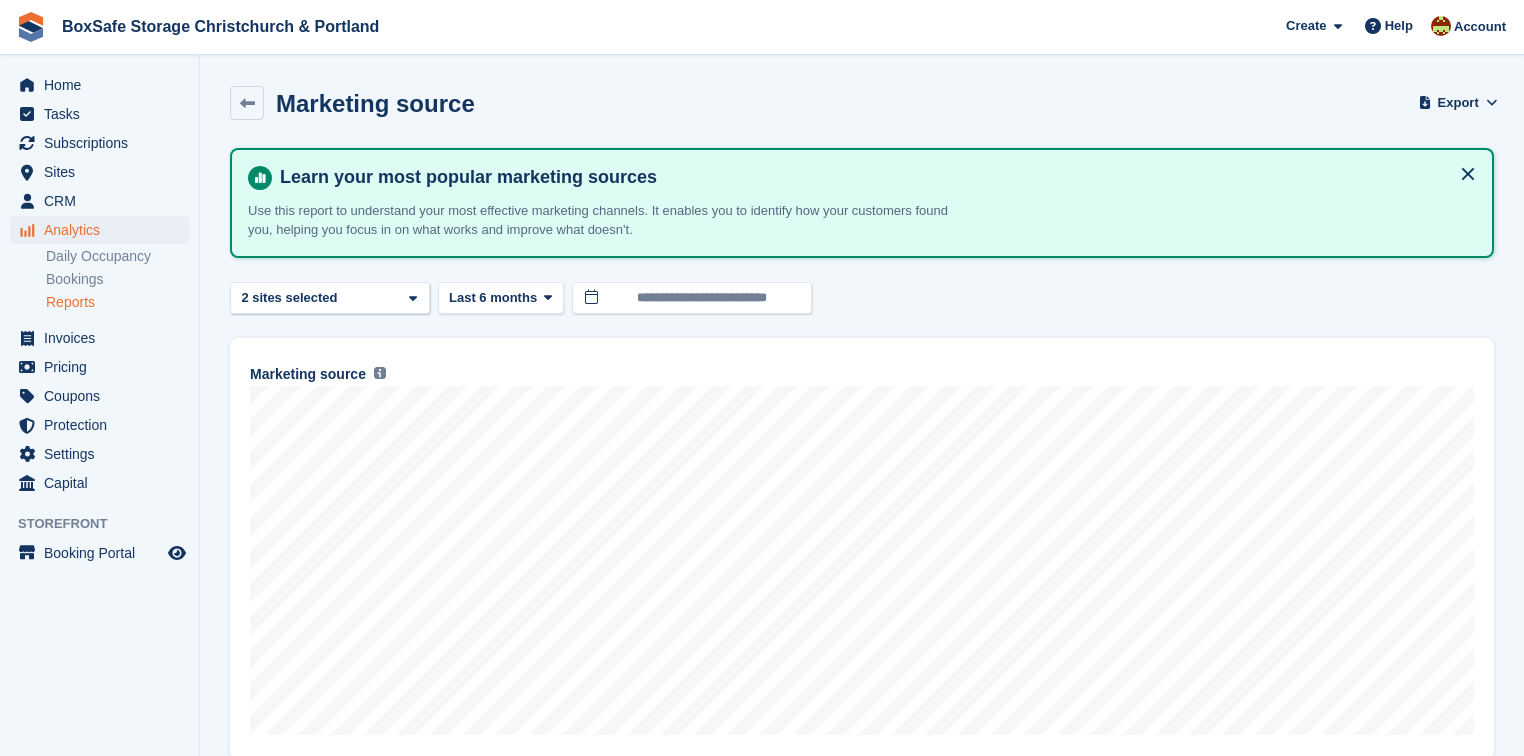 click on "Marketing source
Export
Export marketing source metrics
Export a CSV of all marketing source metrics which match the current filters.
Please allow time for large exports.
Start Export" at bounding box center [862, 115] 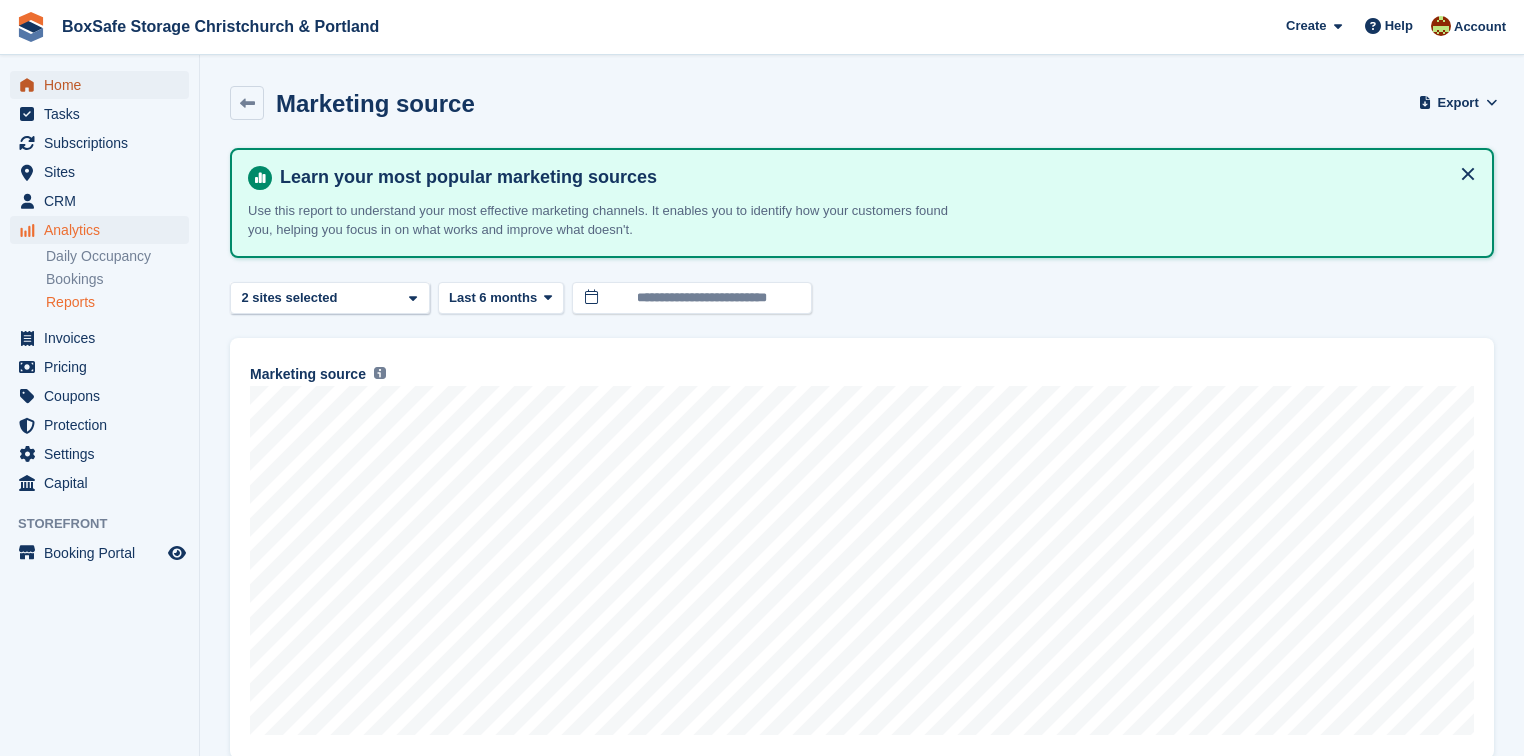 click on "Home" at bounding box center [104, 85] 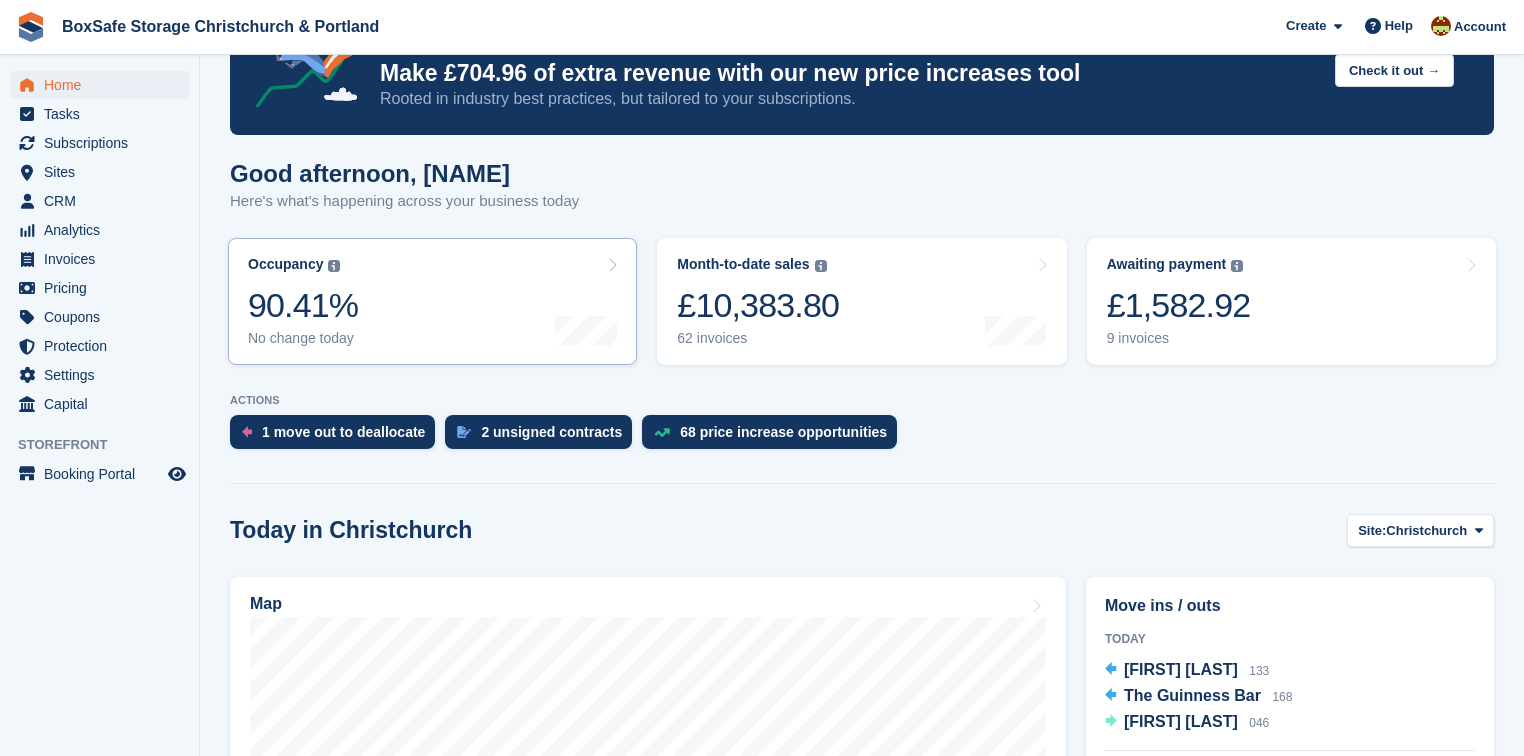 scroll, scrollTop: 0, scrollLeft: 0, axis: both 